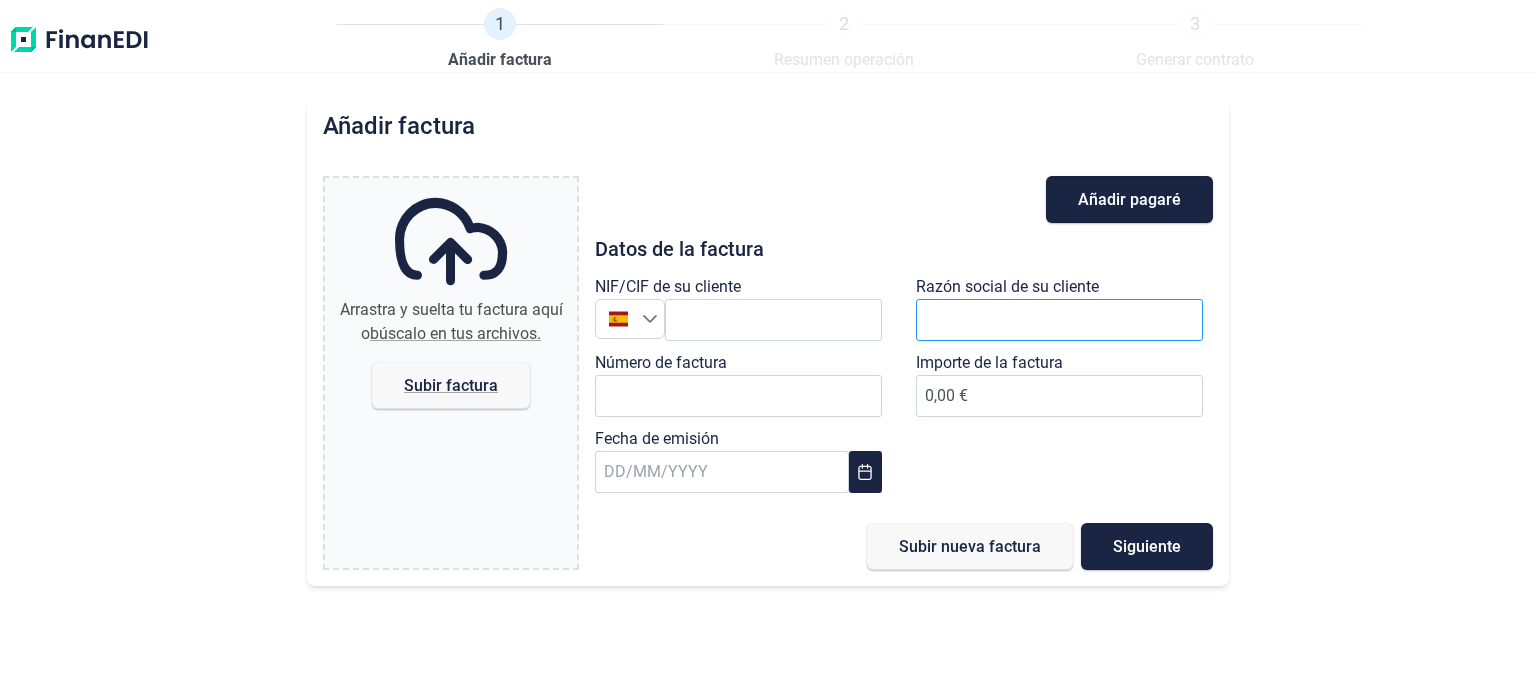scroll, scrollTop: 0, scrollLeft: 0, axis: both 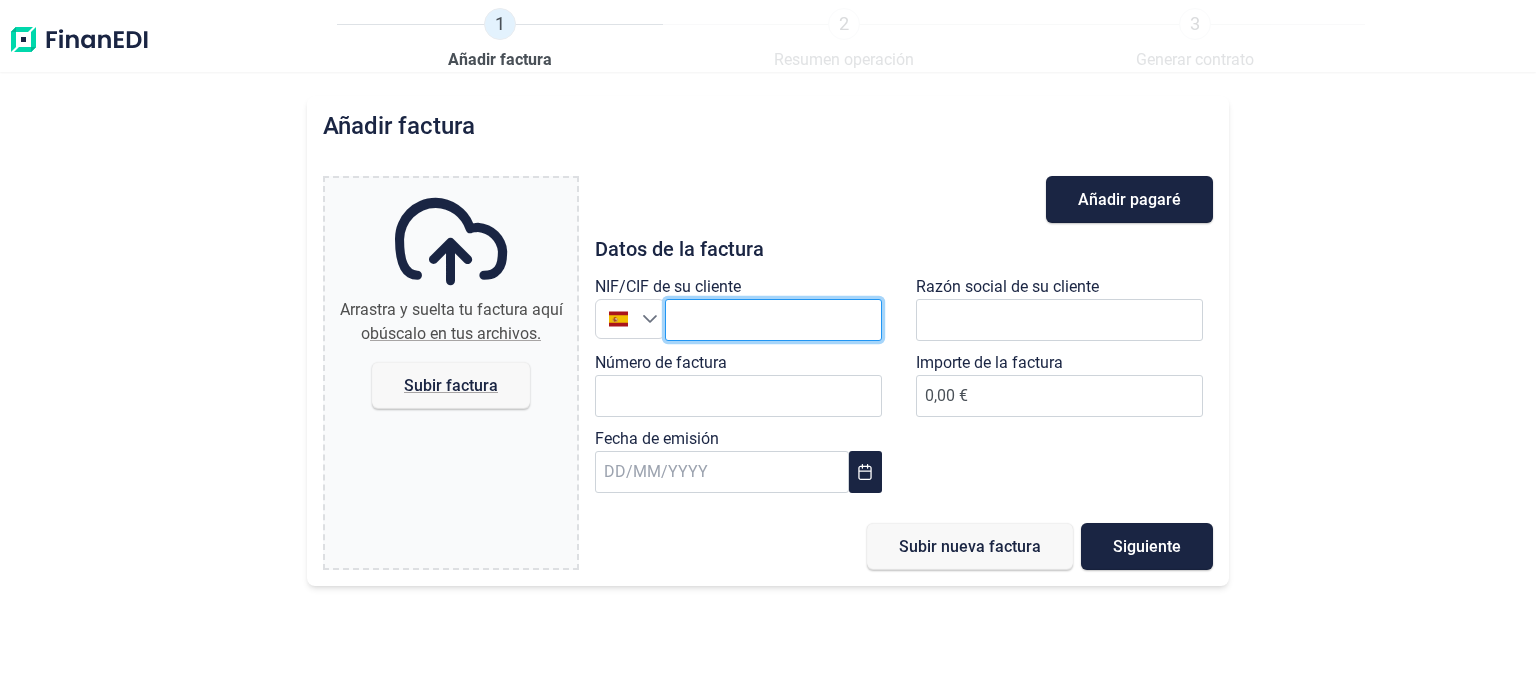 click at bounding box center (773, 320) 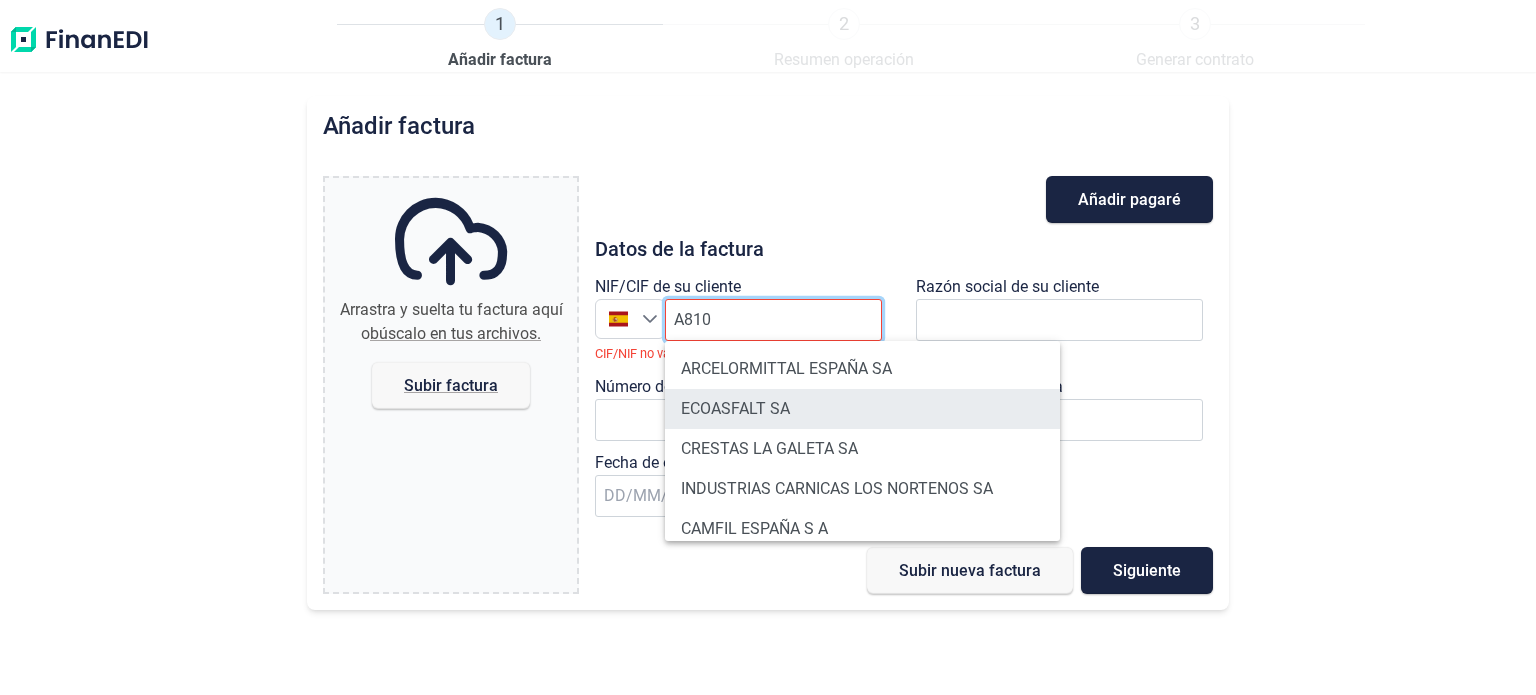 scroll, scrollTop: 0, scrollLeft: 0, axis: both 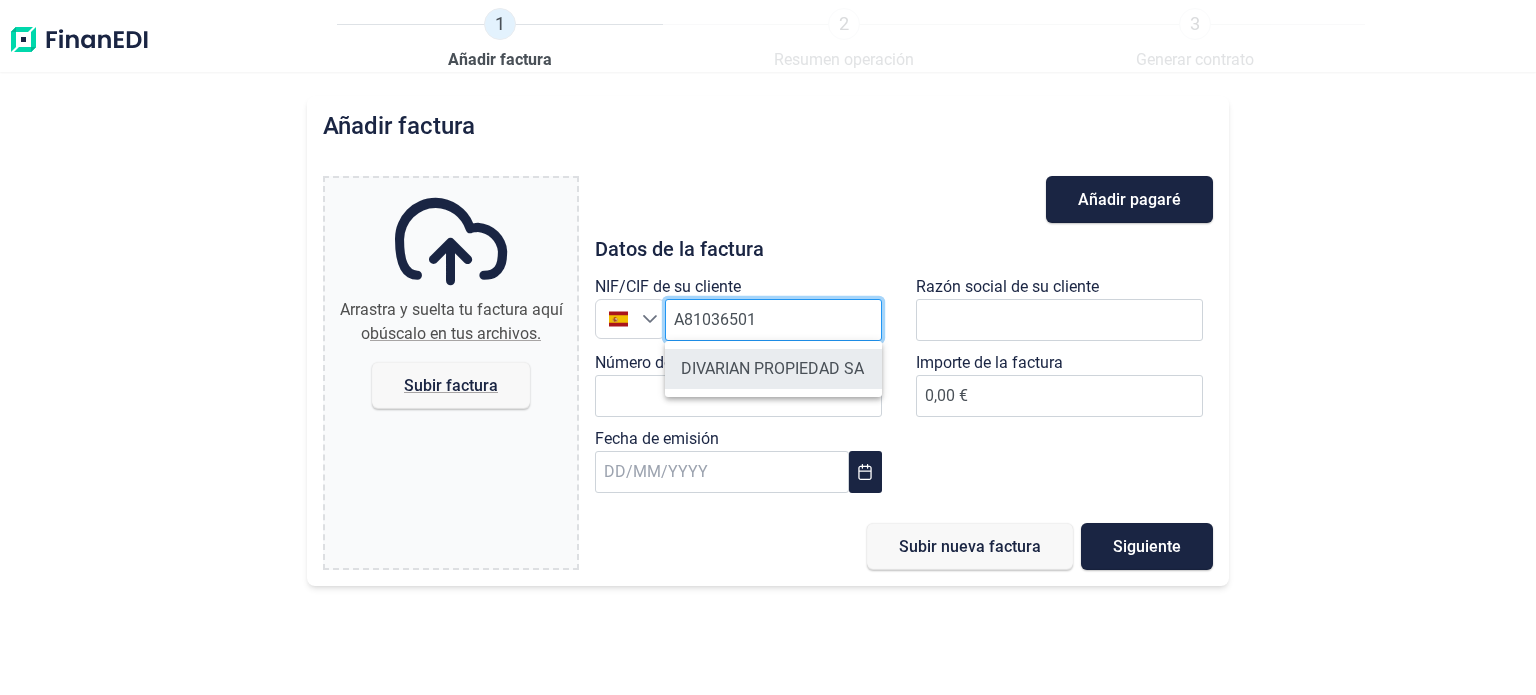 type on "A81036501" 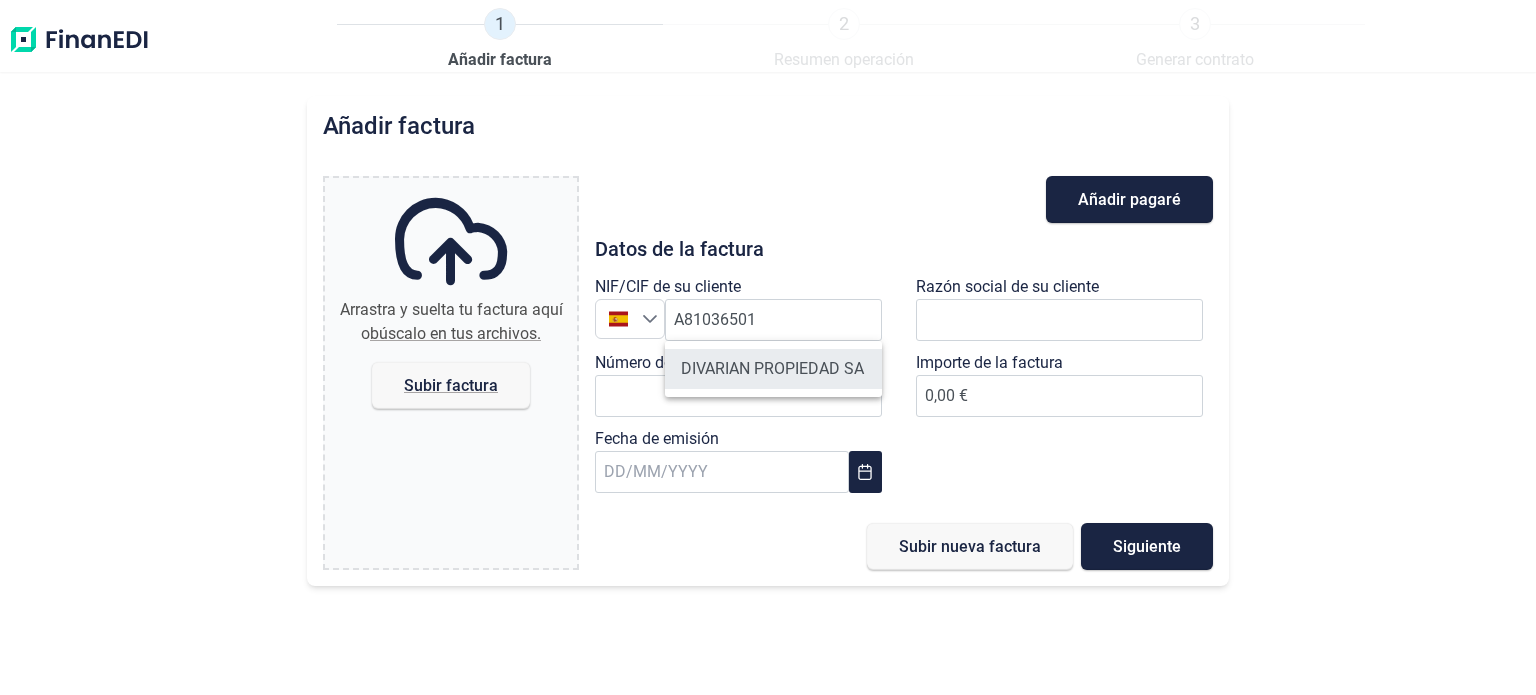 click on "DIVARIAN PROPIEDAD SA" at bounding box center (773, 369) 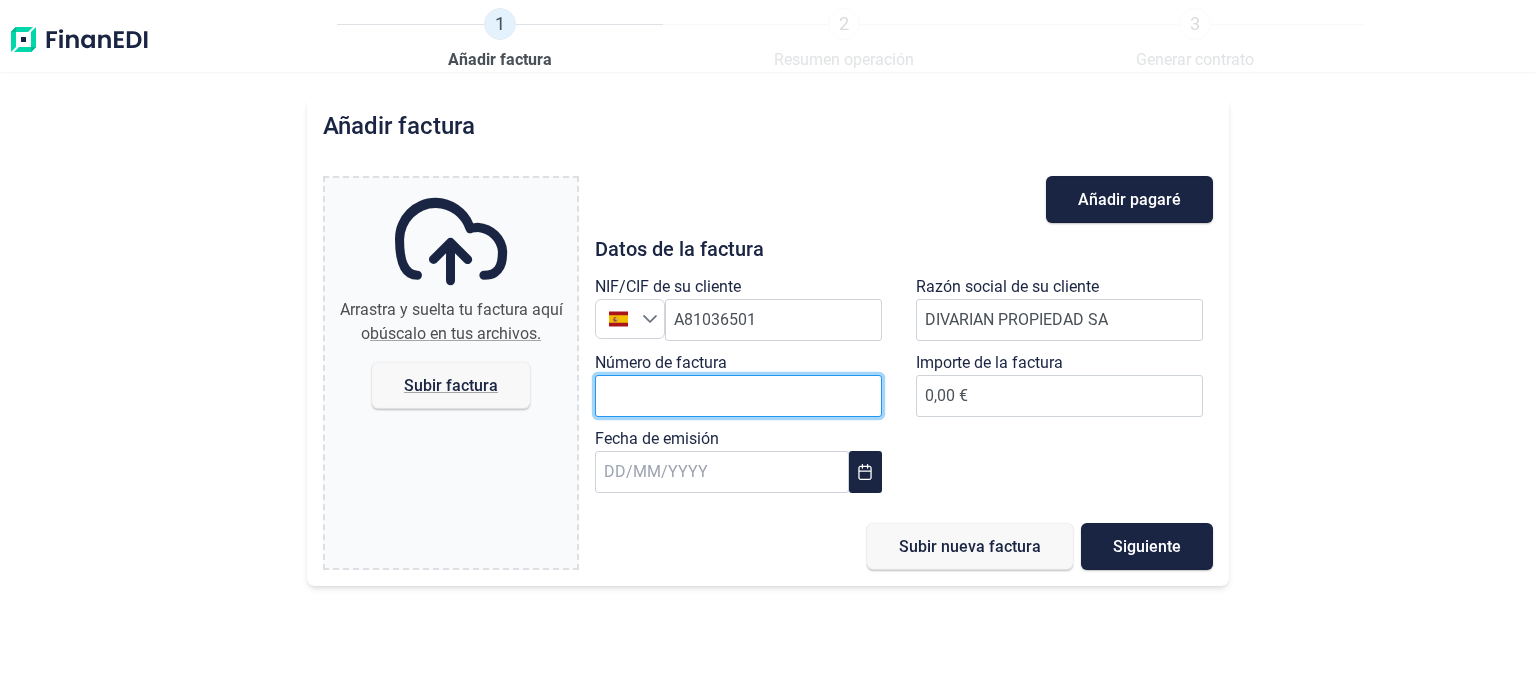 click on "Número de factura" at bounding box center (738, 396) 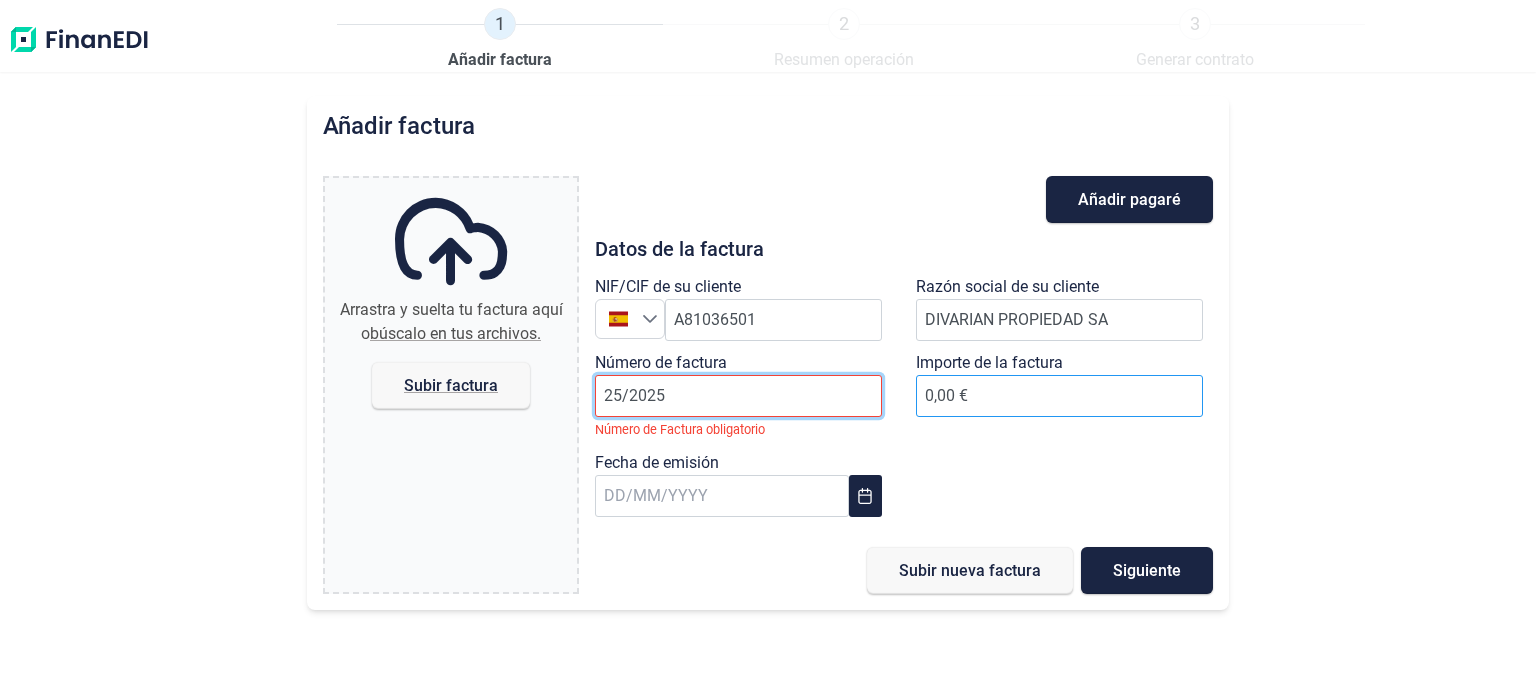 type on "25/2025" 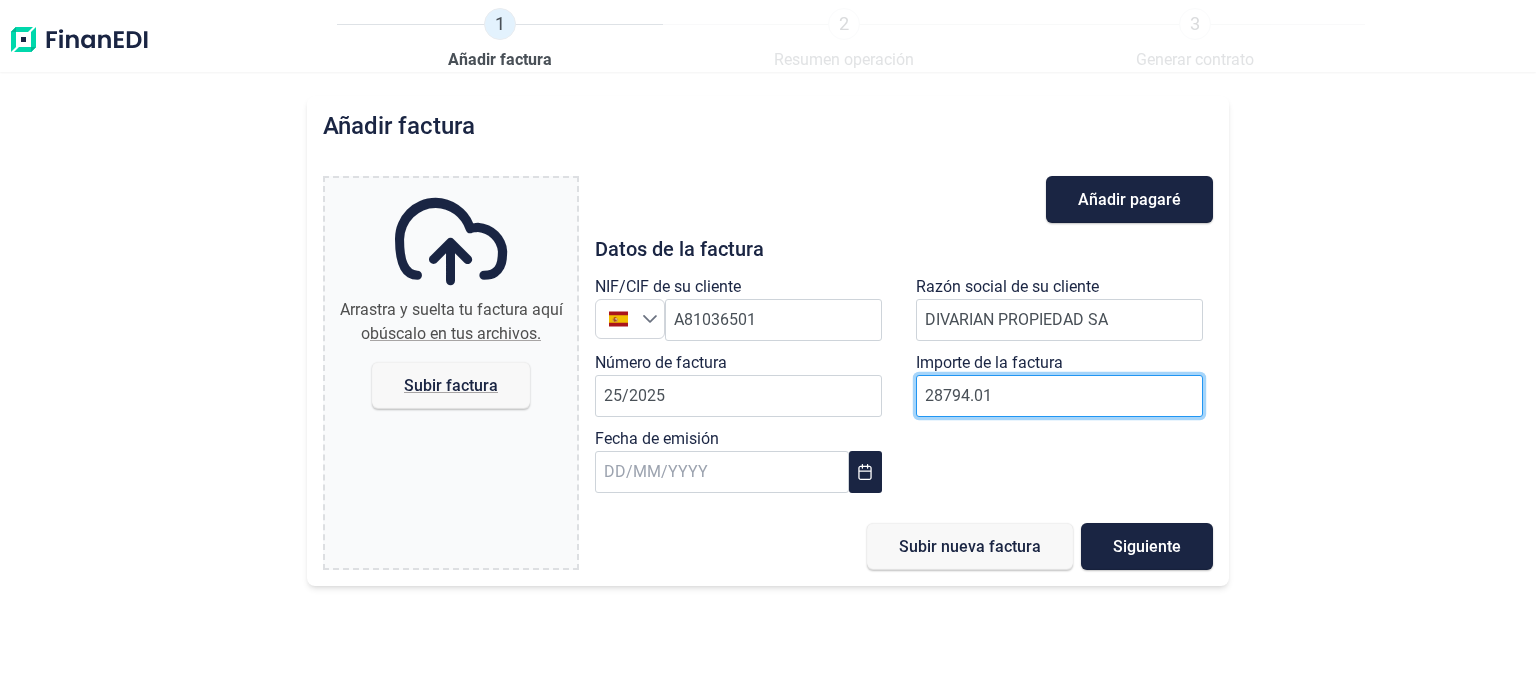 type on "28794.01" 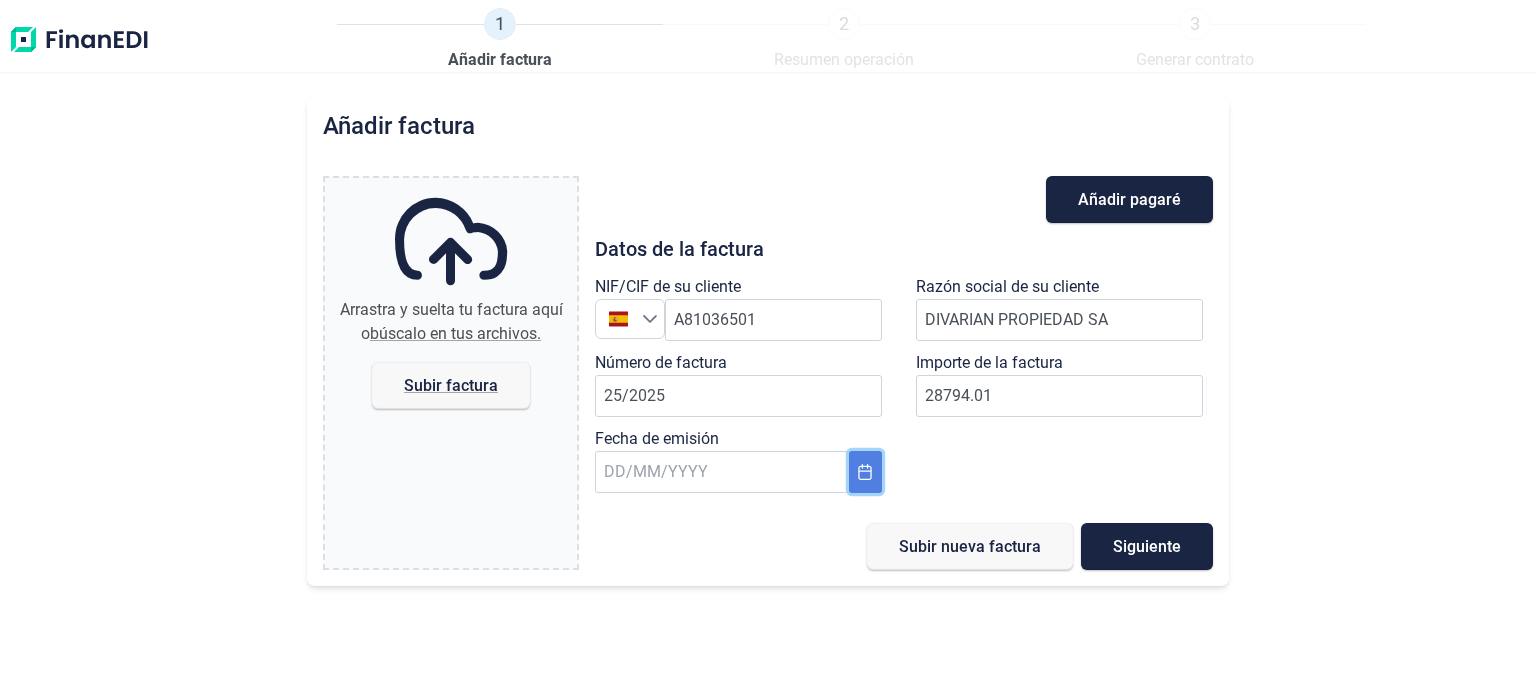 click at bounding box center [865, 472] 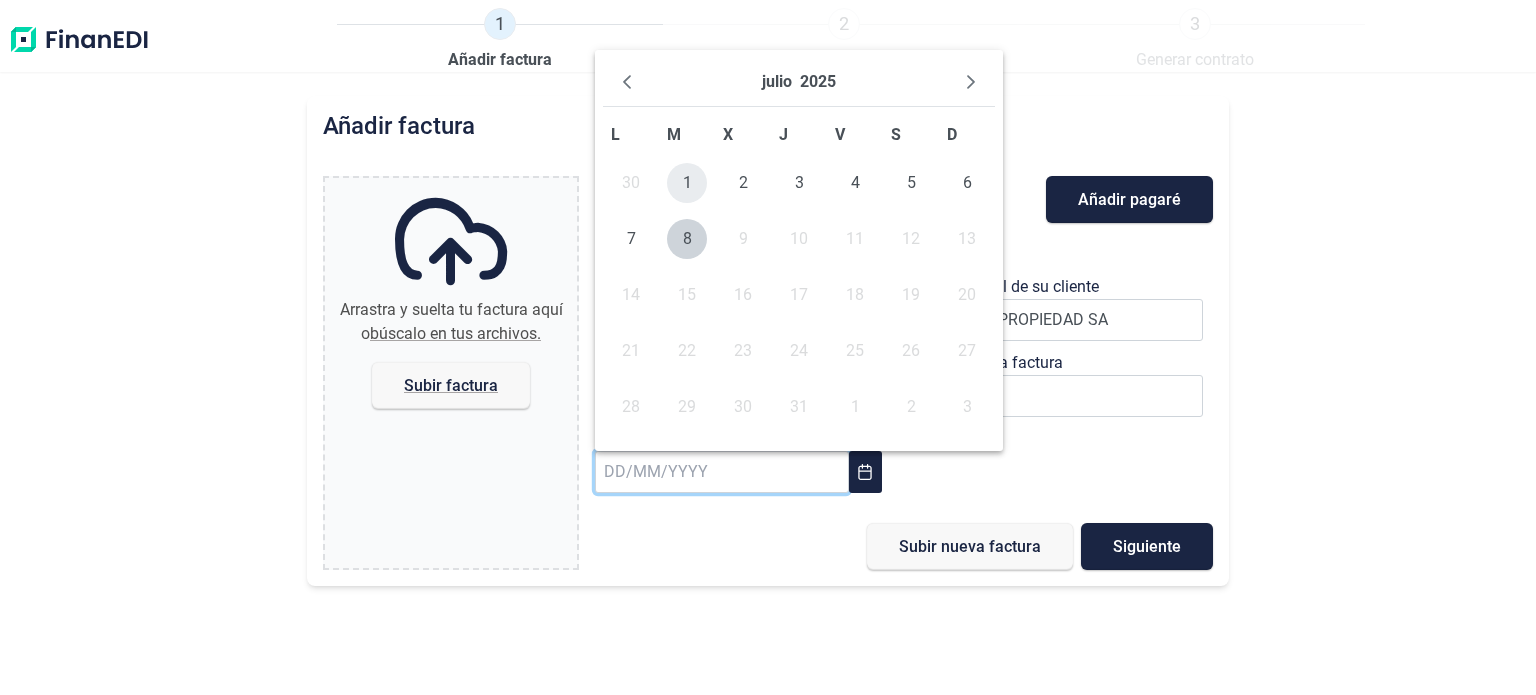 click on "1" at bounding box center [687, 183] 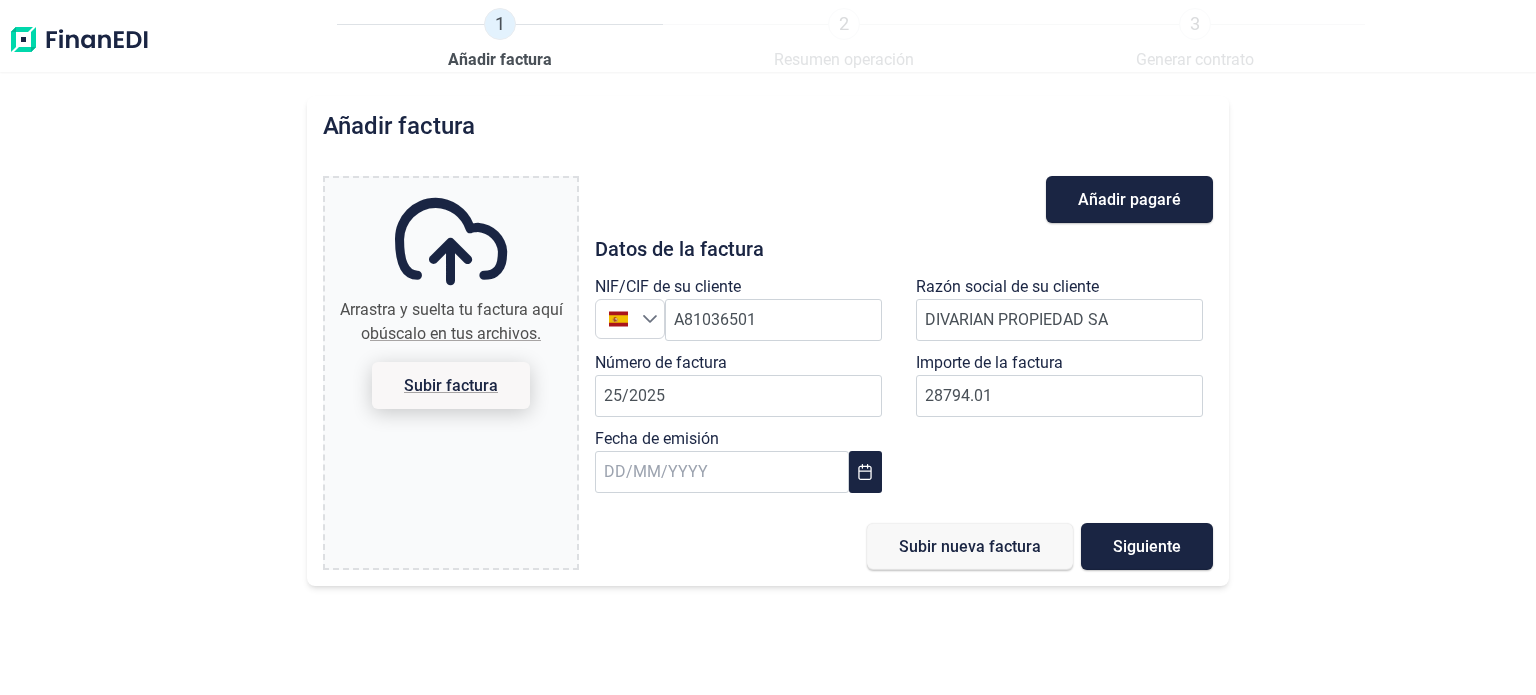 click on "Subir factura" at bounding box center (451, 385) 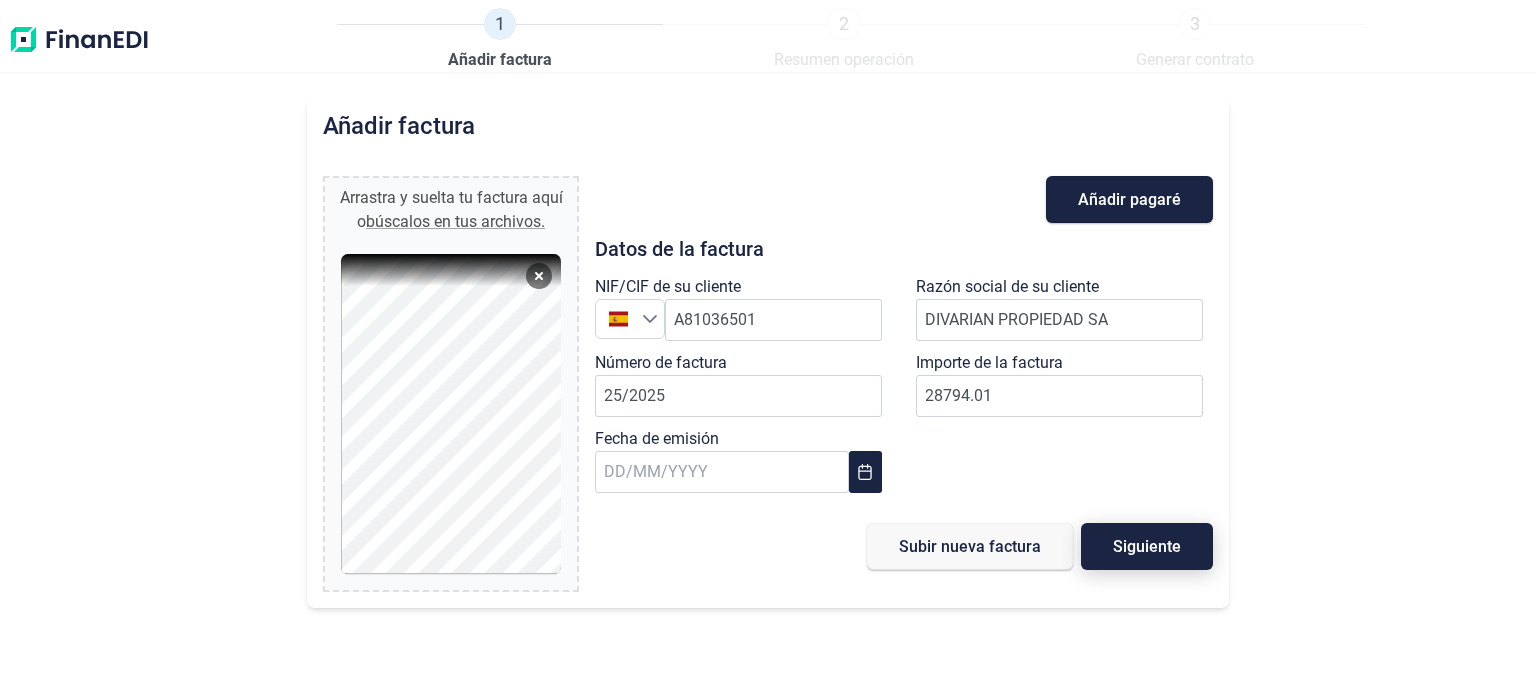 click on "Siguiente" at bounding box center (1147, 546) 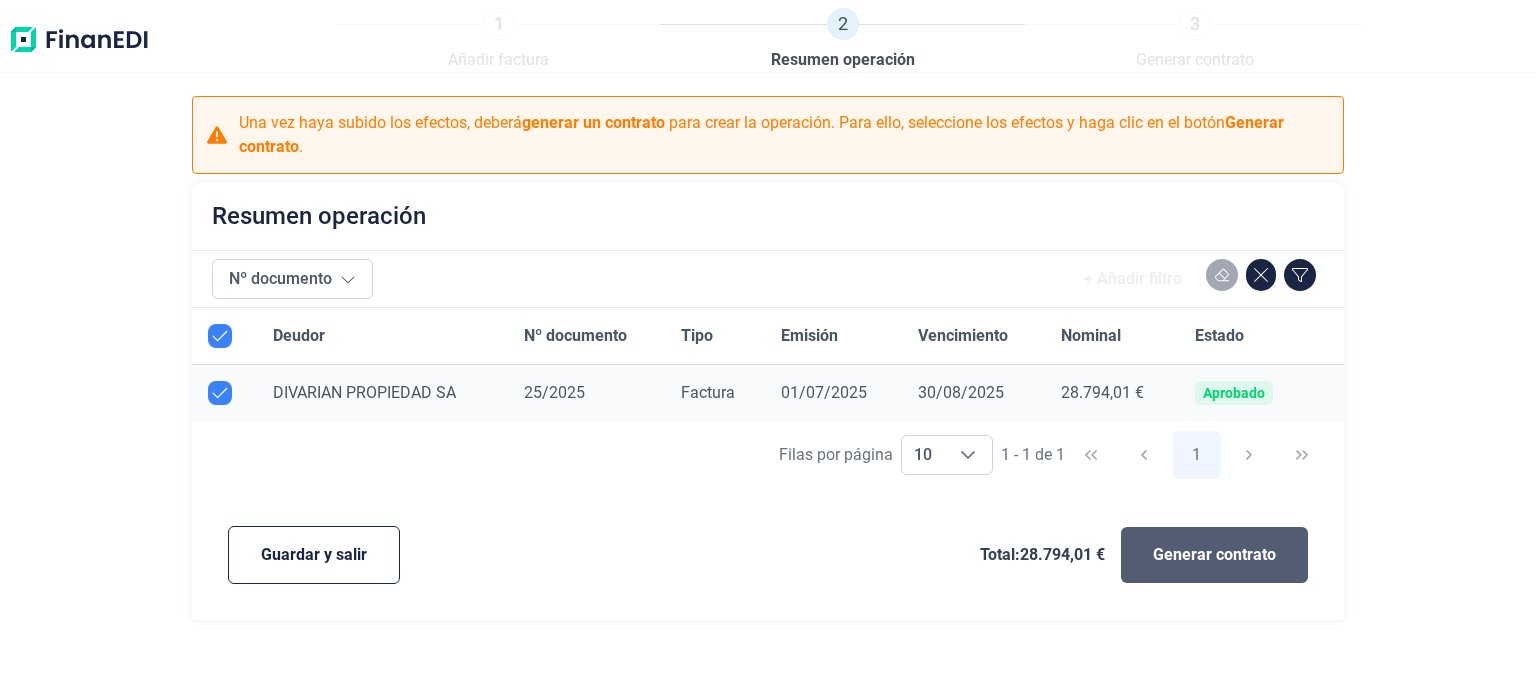 click on "Generar contrato" at bounding box center [1214, 555] 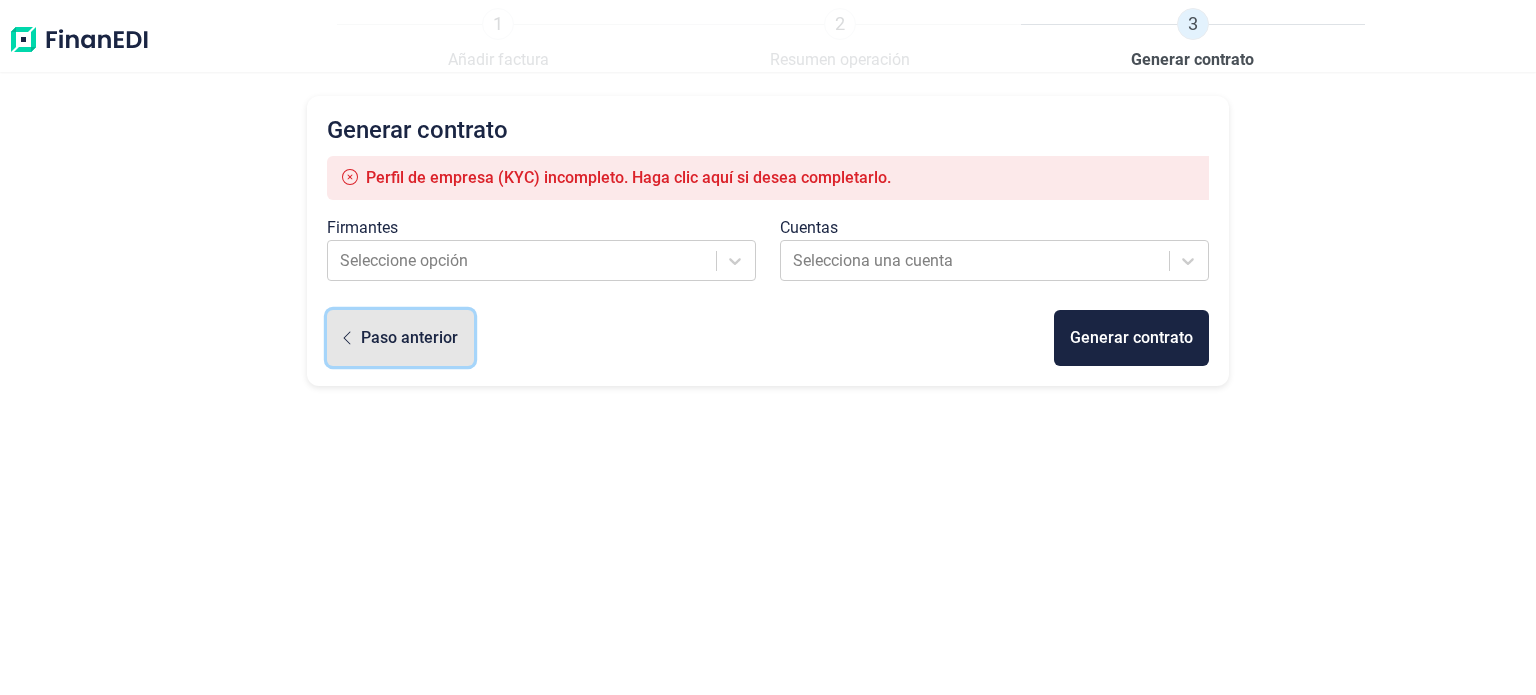 click on "Paso anterior" at bounding box center (409, 338) 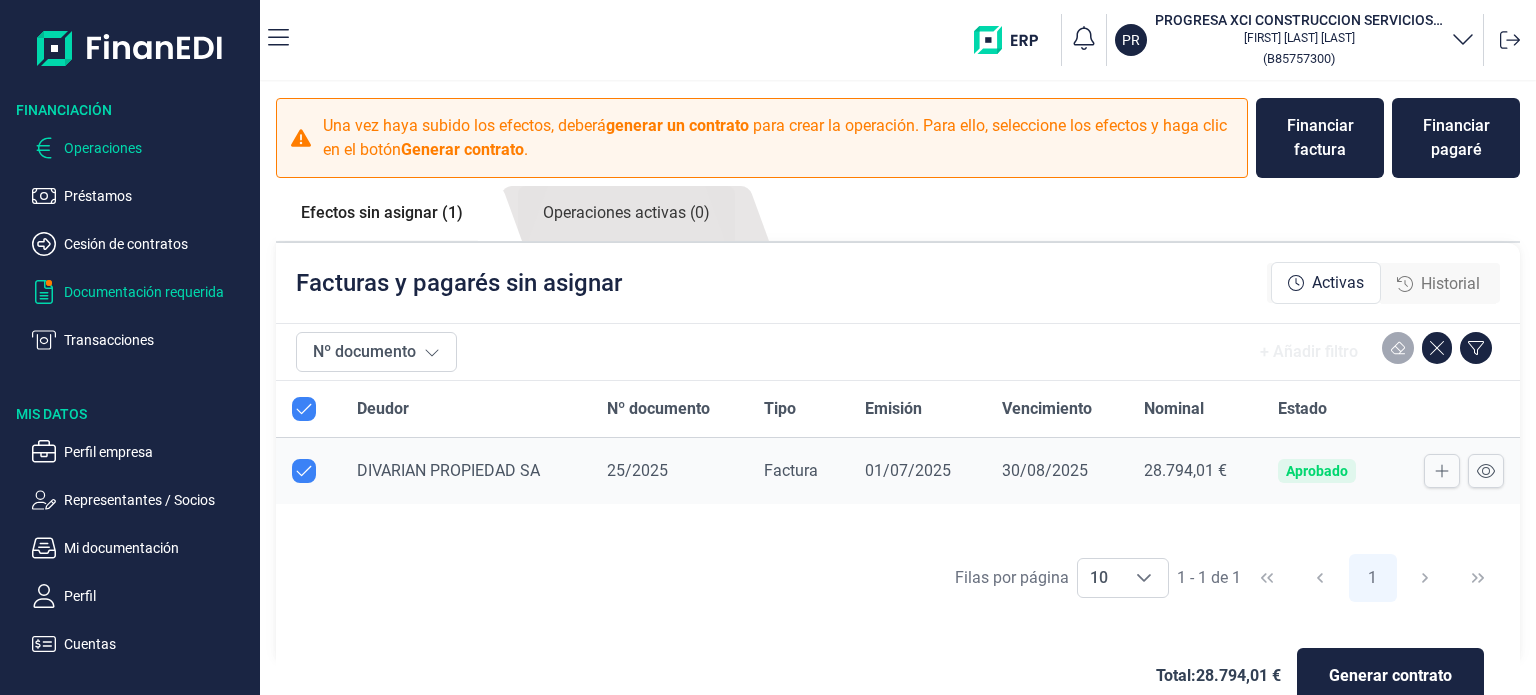 click on "Documentación requerida" at bounding box center (158, 196) 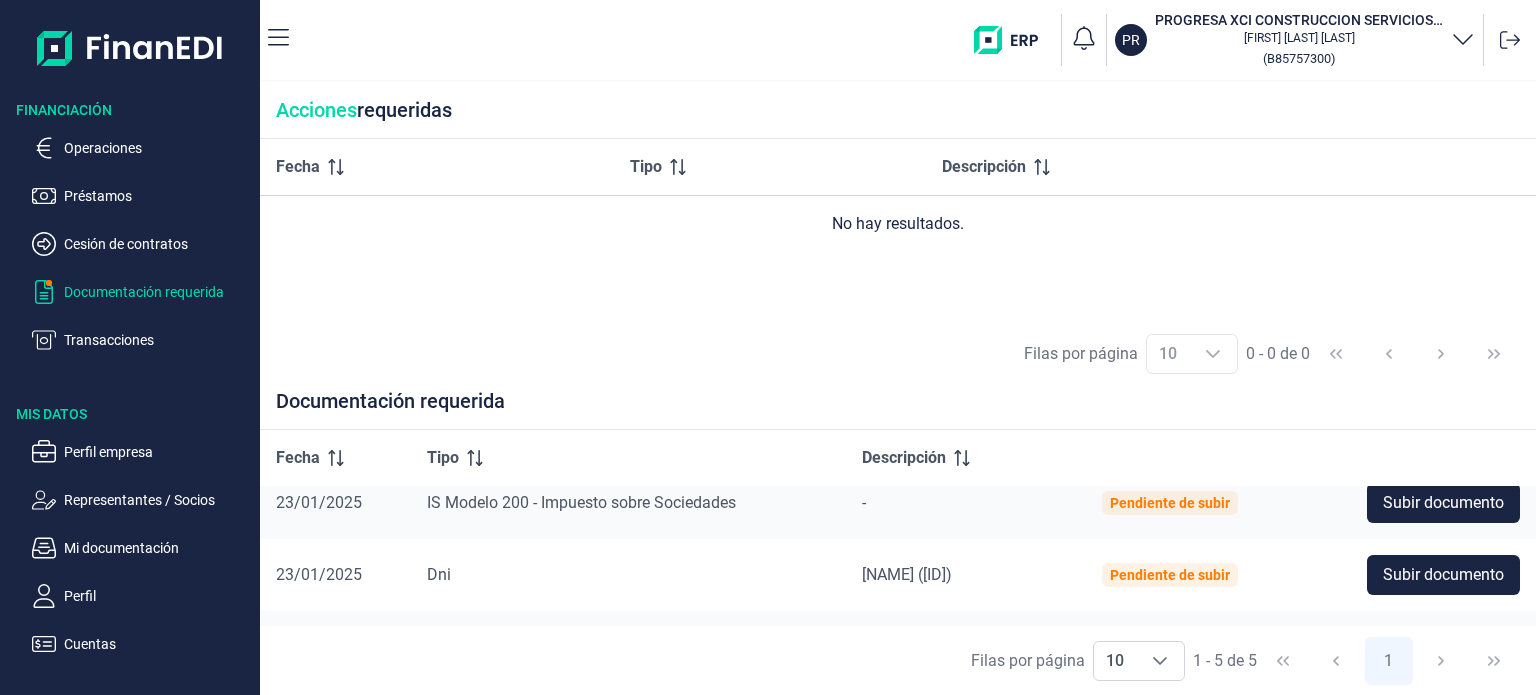 scroll, scrollTop: 0, scrollLeft: 0, axis: both 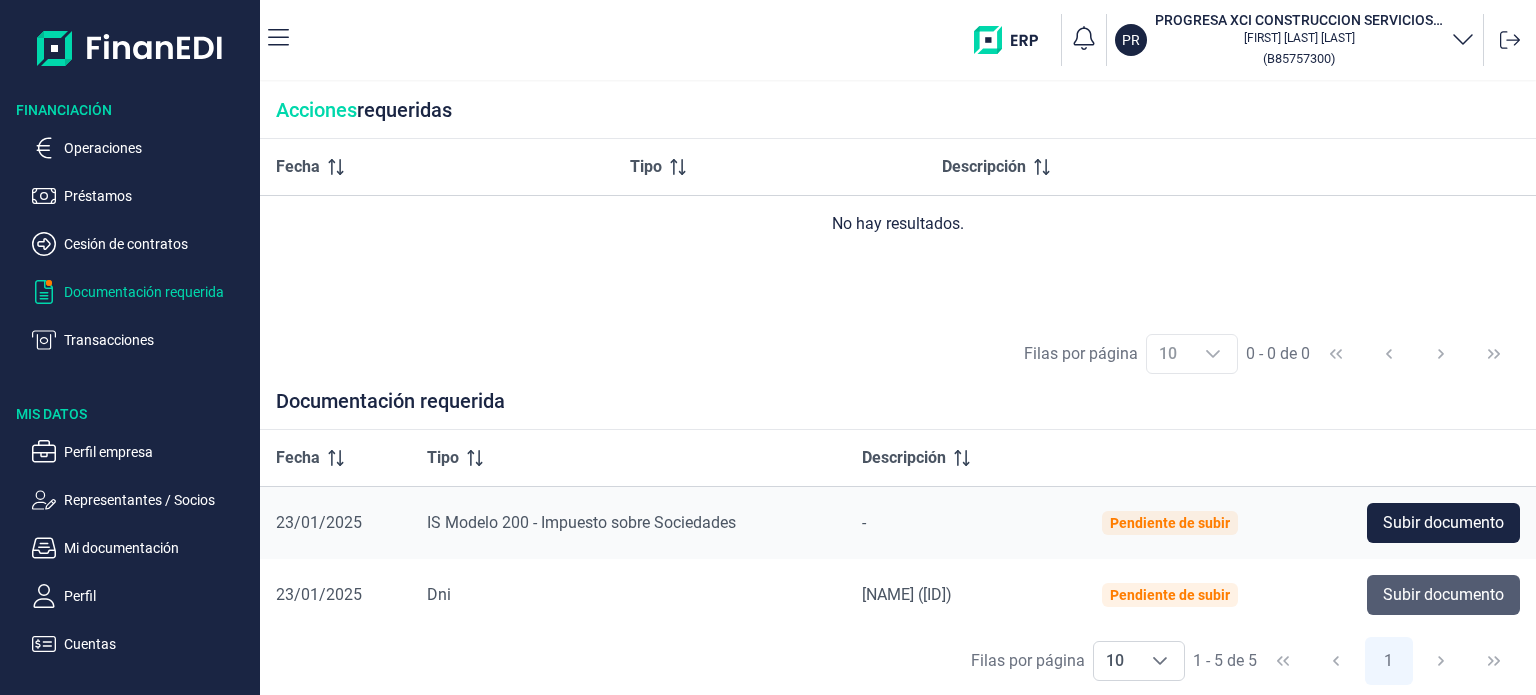 click on "Subir documento" at bounding box center [1443, 595] 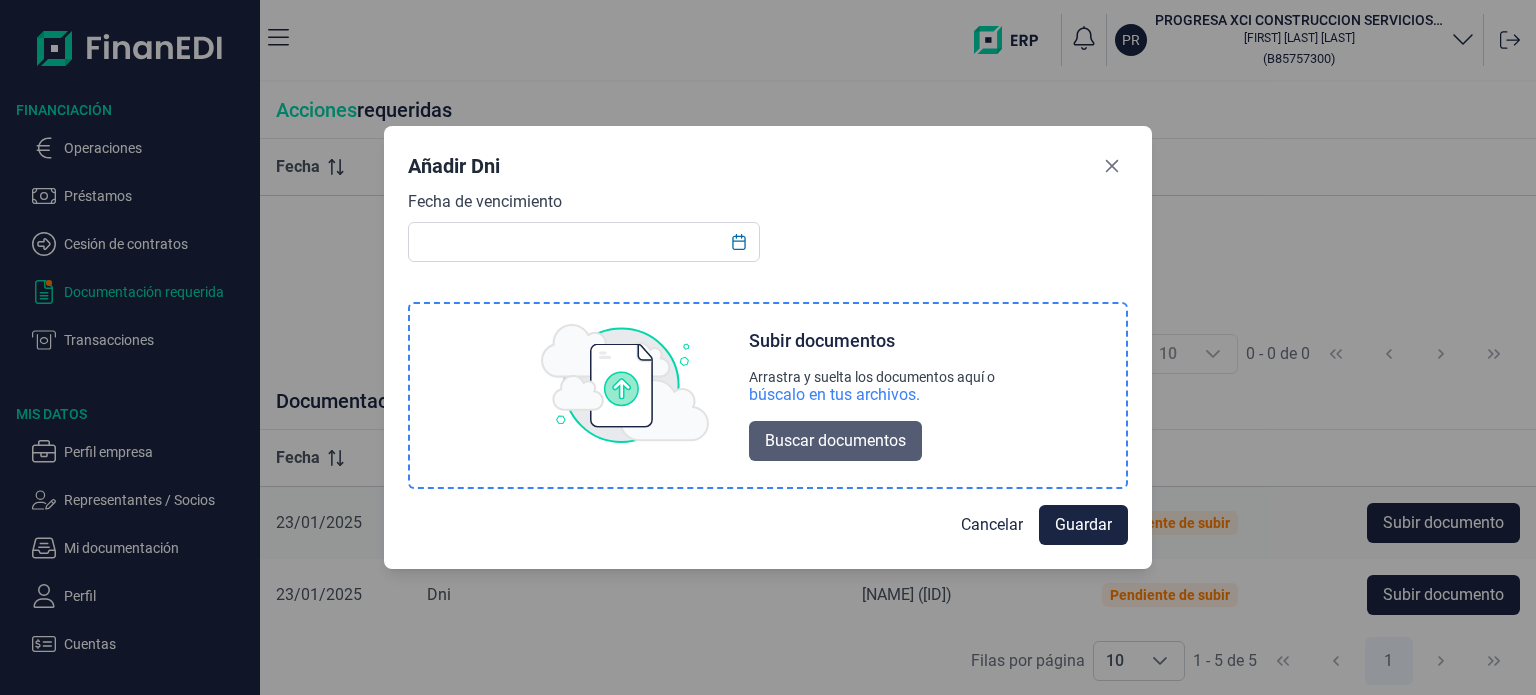 click on "Buscar documentos" at bounding box center (835, 441) 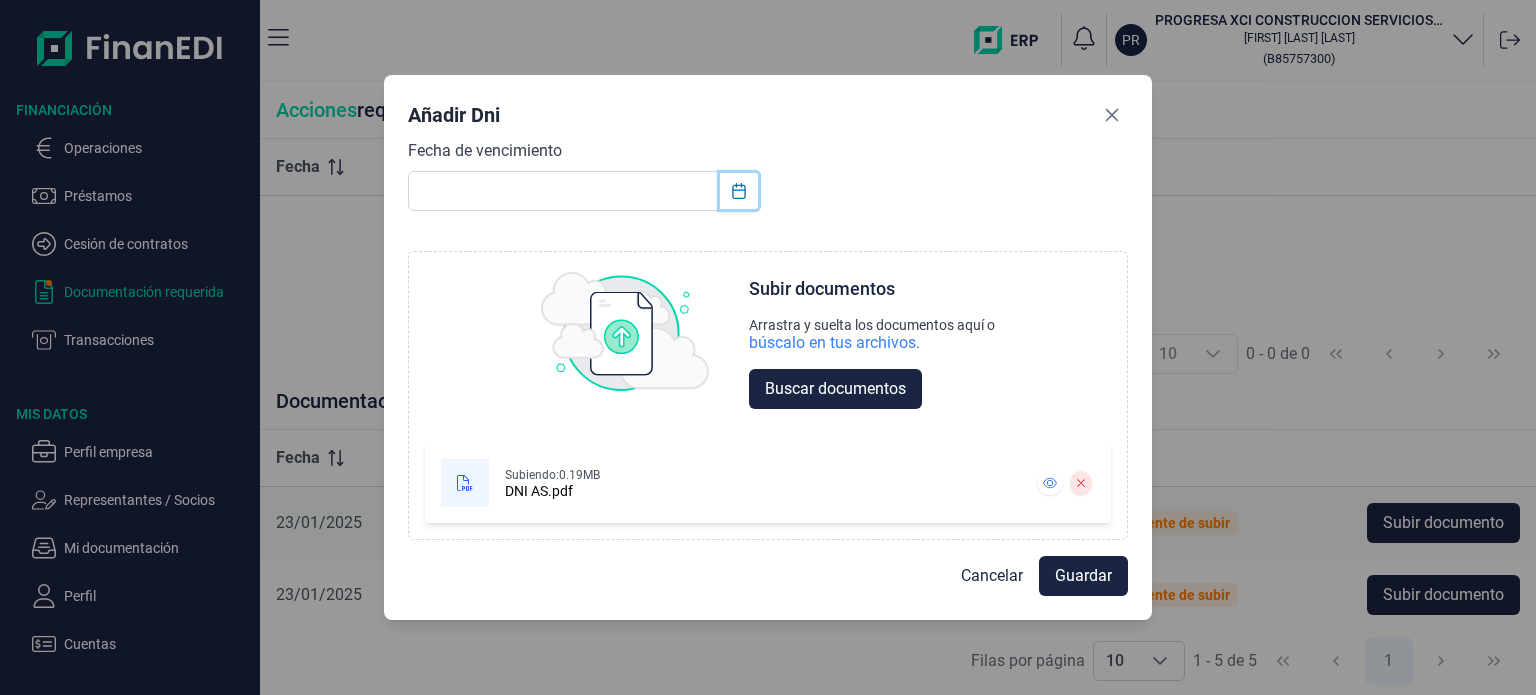 click at bounding box center (739, 191) 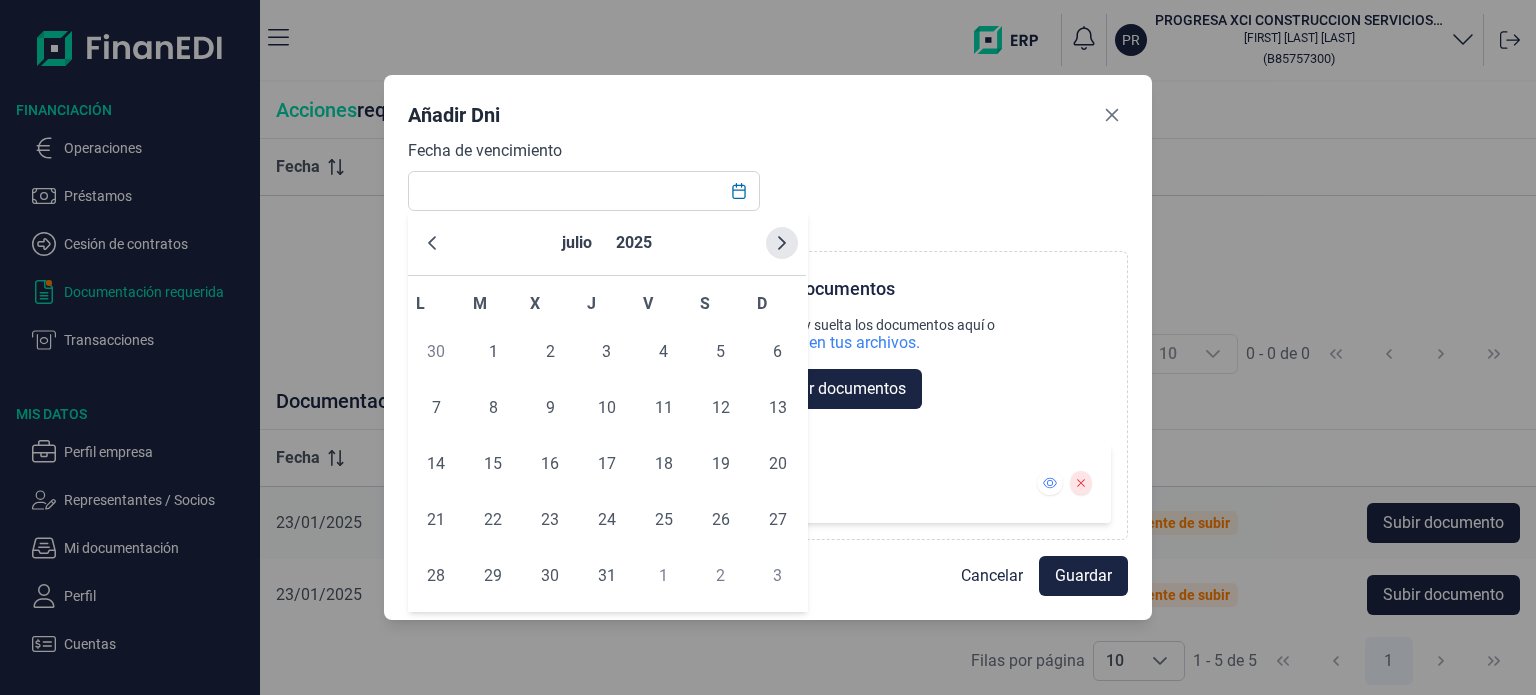 click at bounding box center (782, 243) 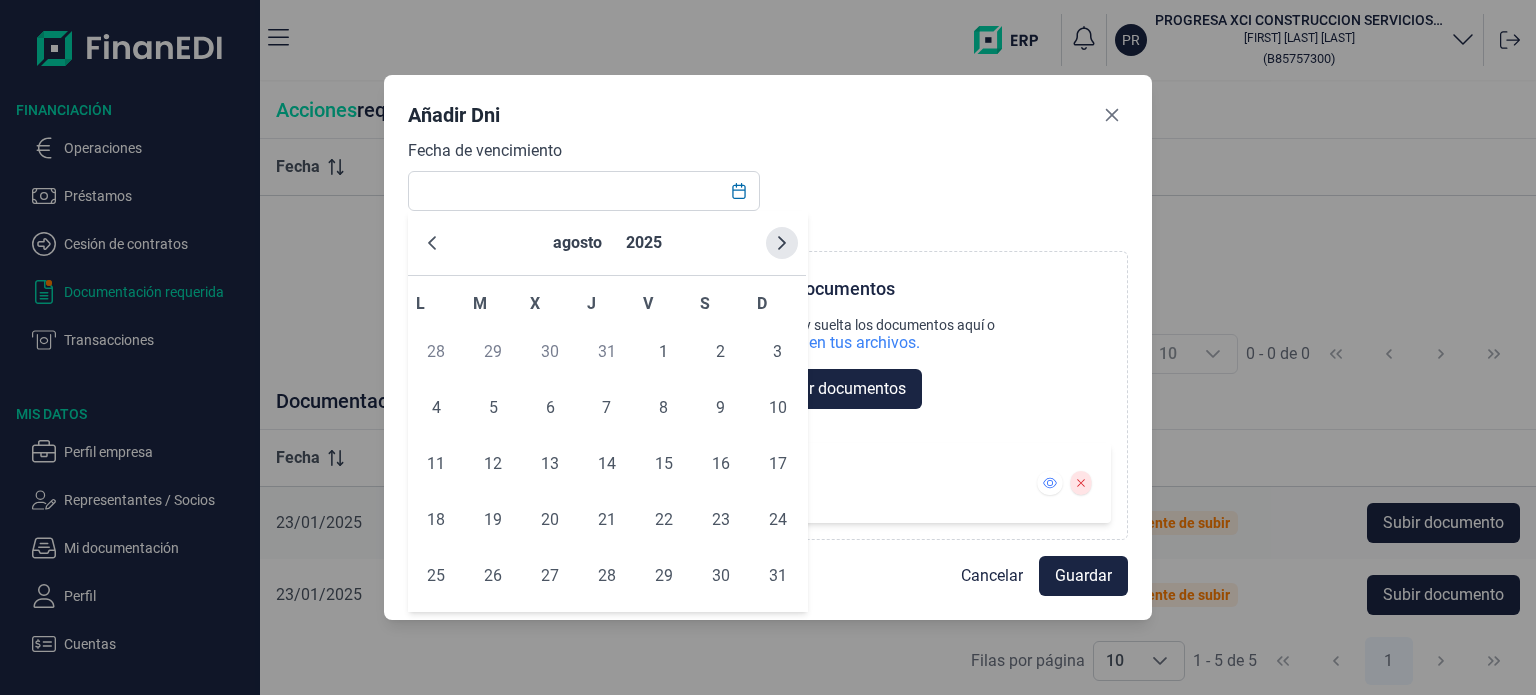 click at bounding box center (782, 243) 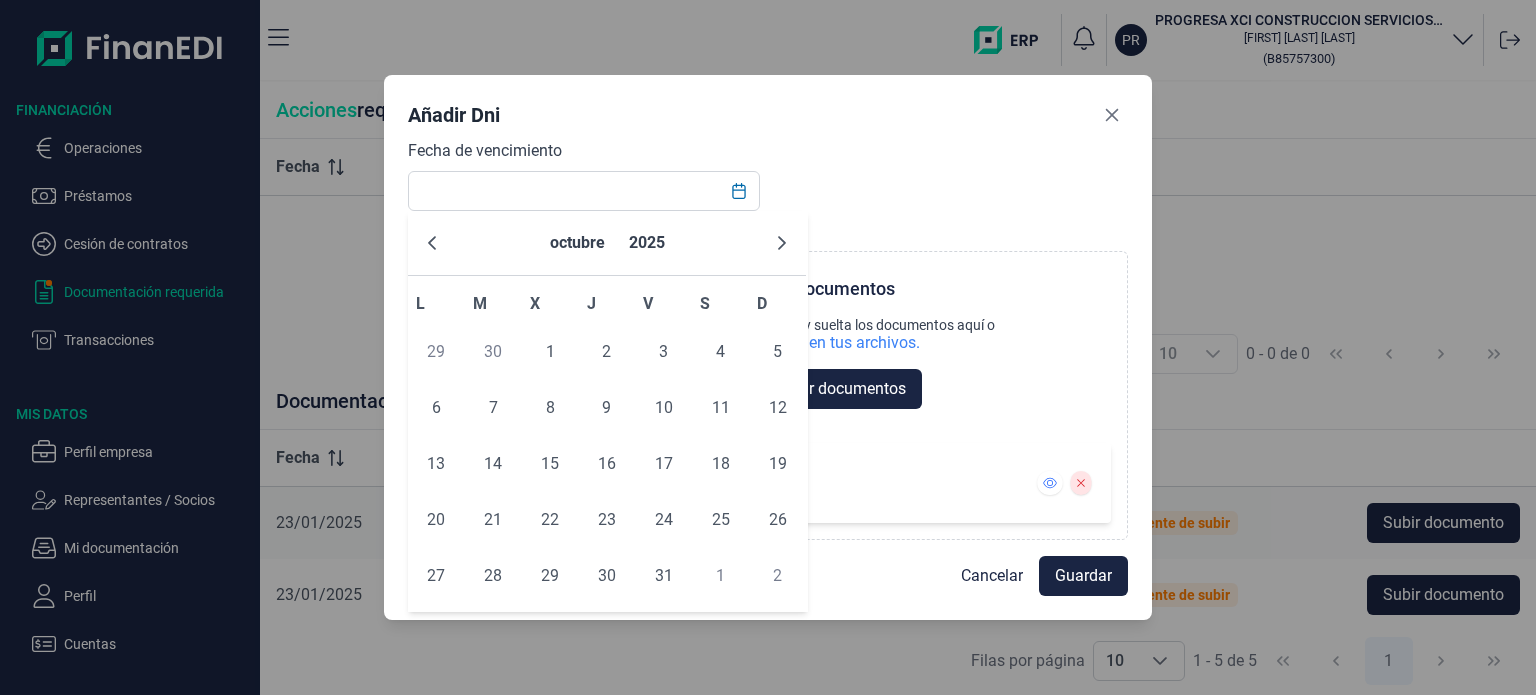 click at bounding box center [782, 243] 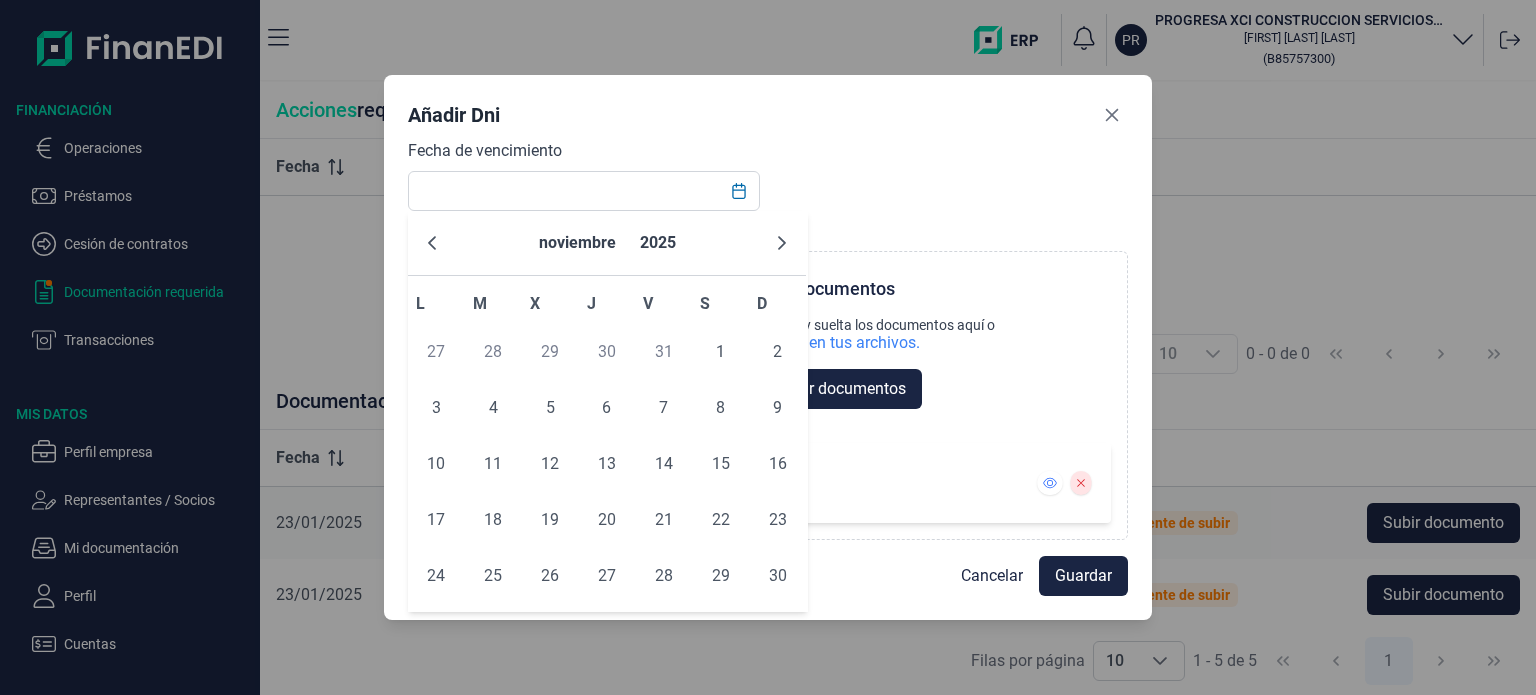 click at bounding box center [782, 243] 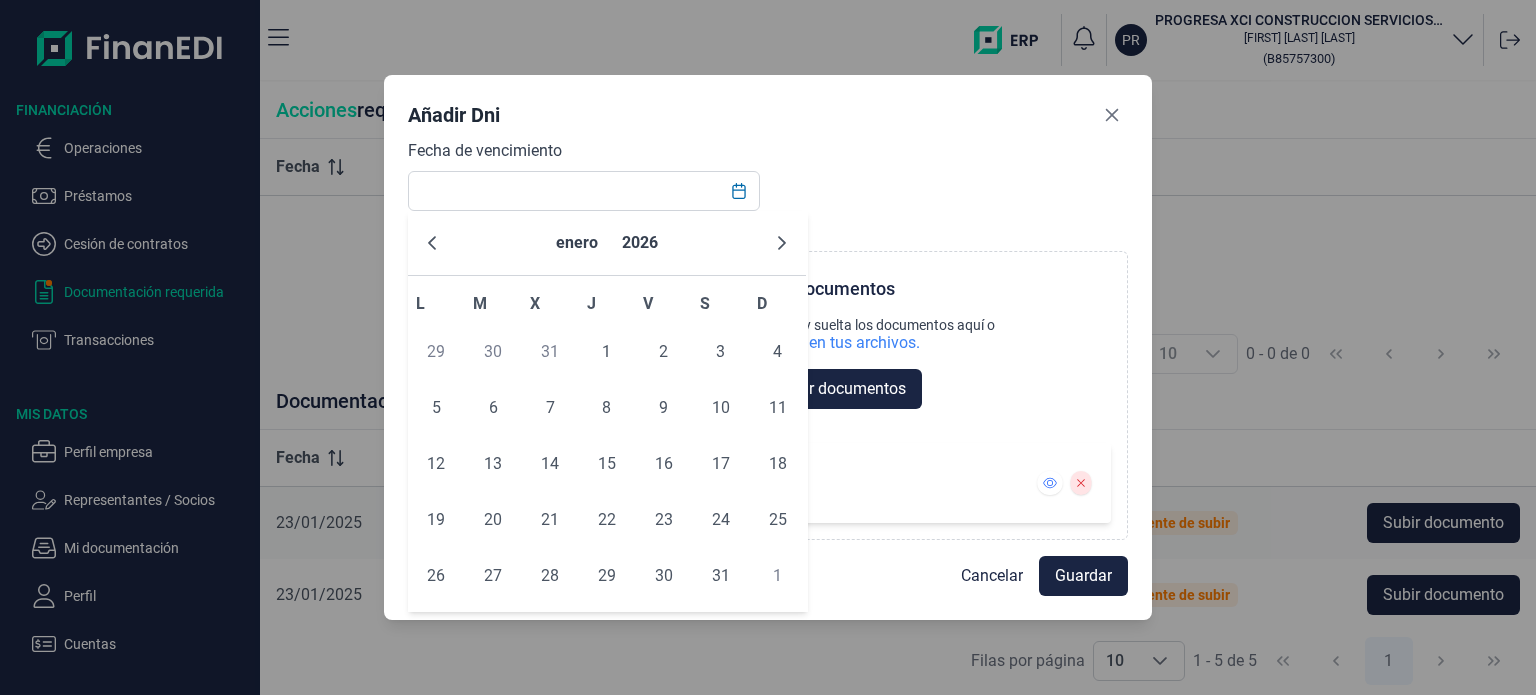 click at bounding box center (782, 243) 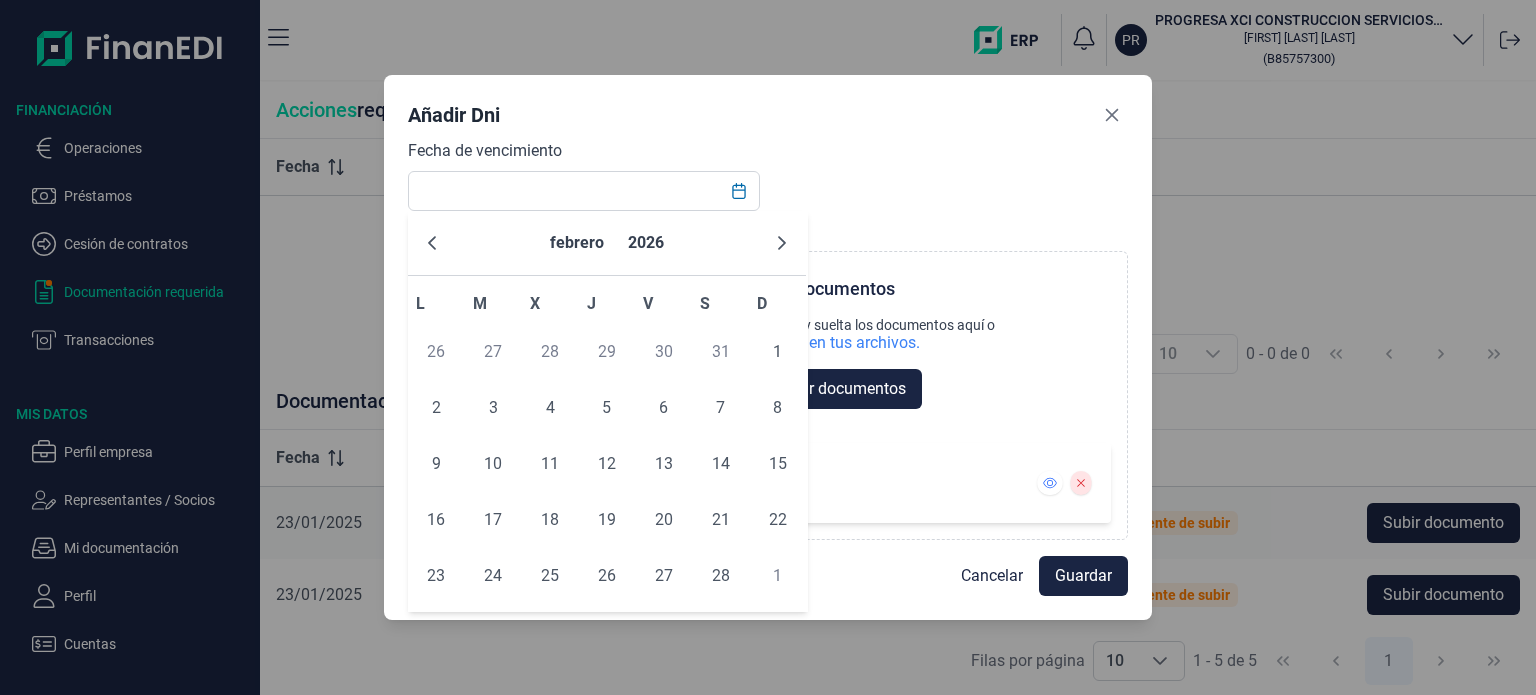 click at bounding box center (782, 243) 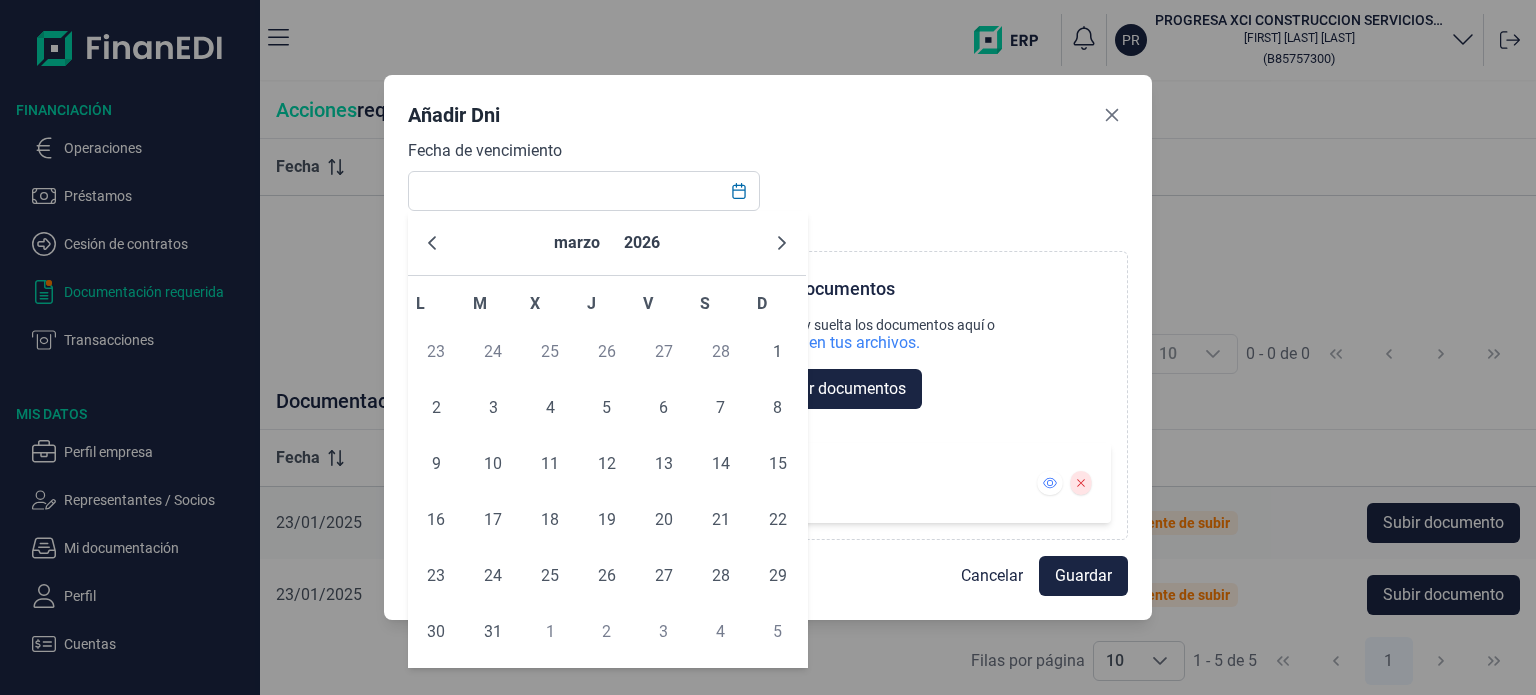 click at bounding box center [782, 243] 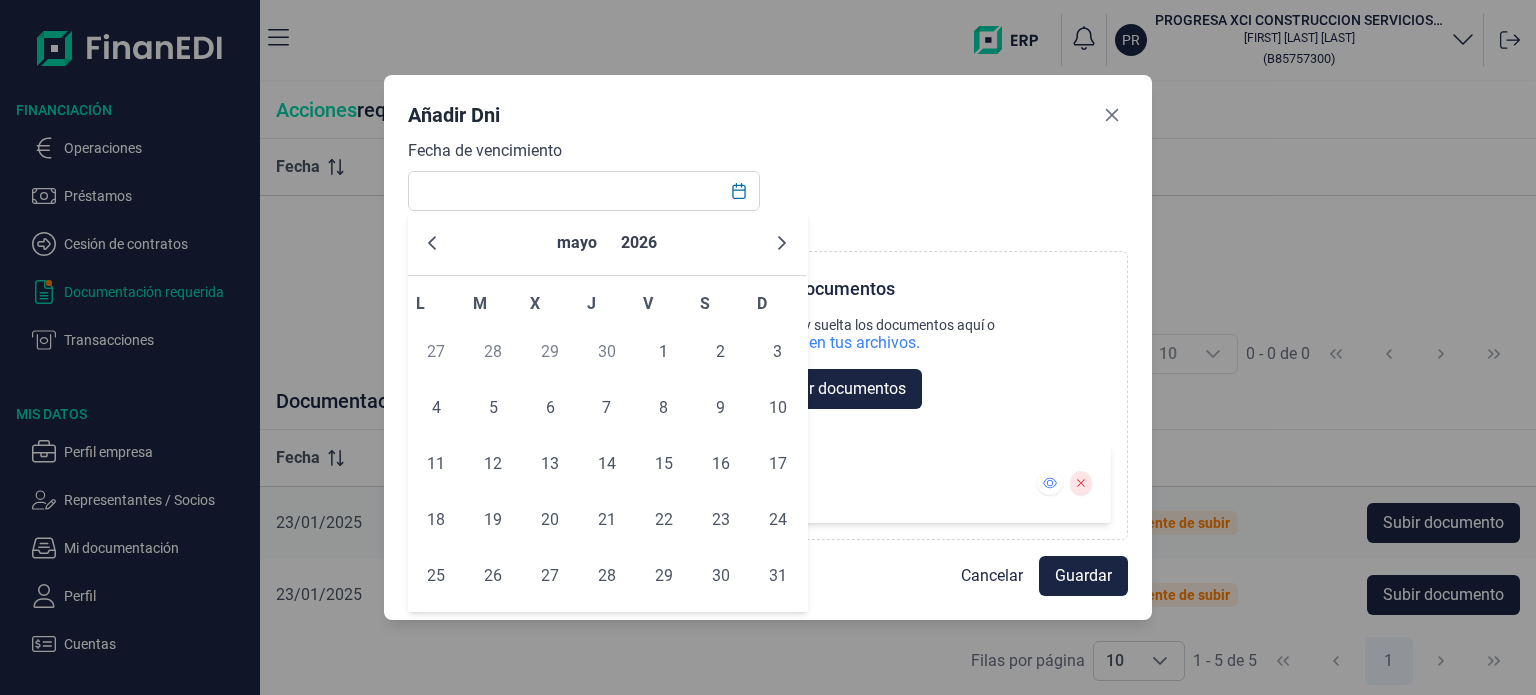 click at bounding box center (782, 243) 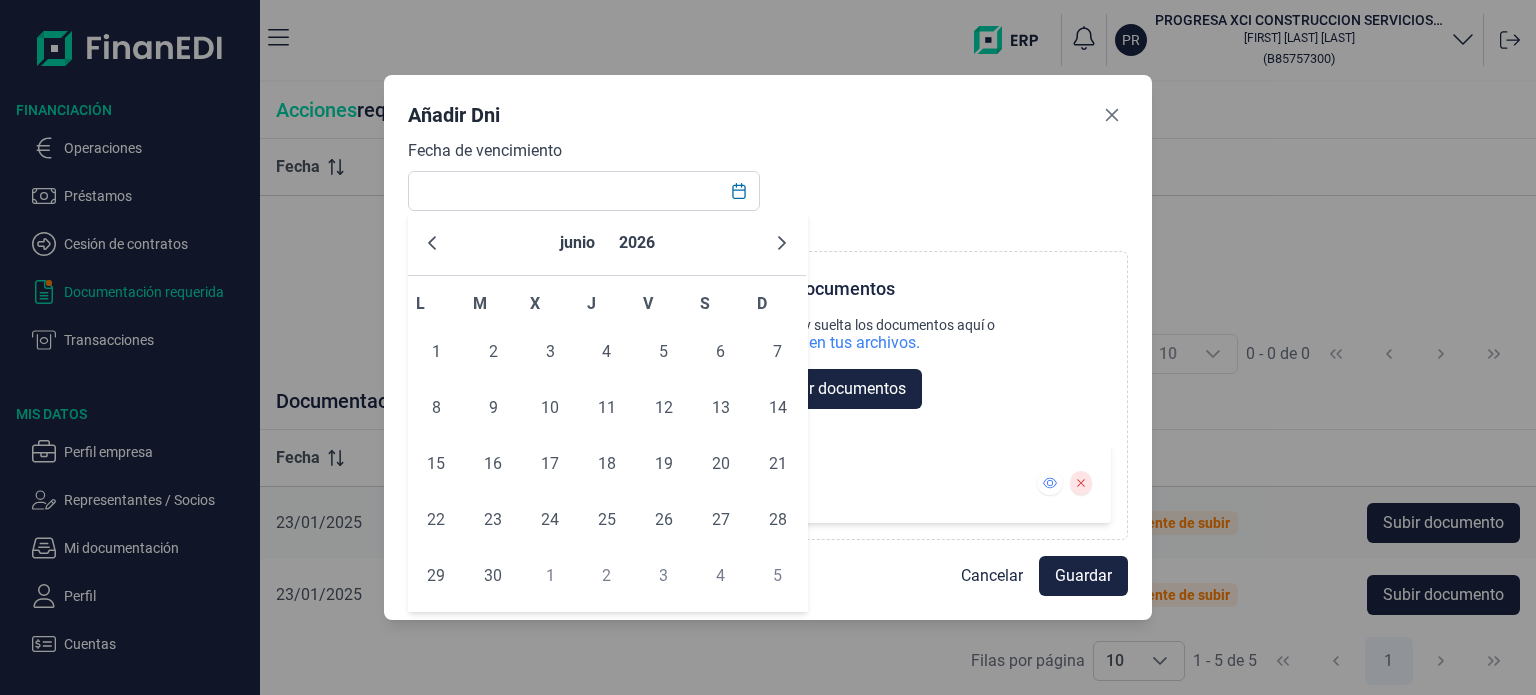 click at bounding box center (782, 243) 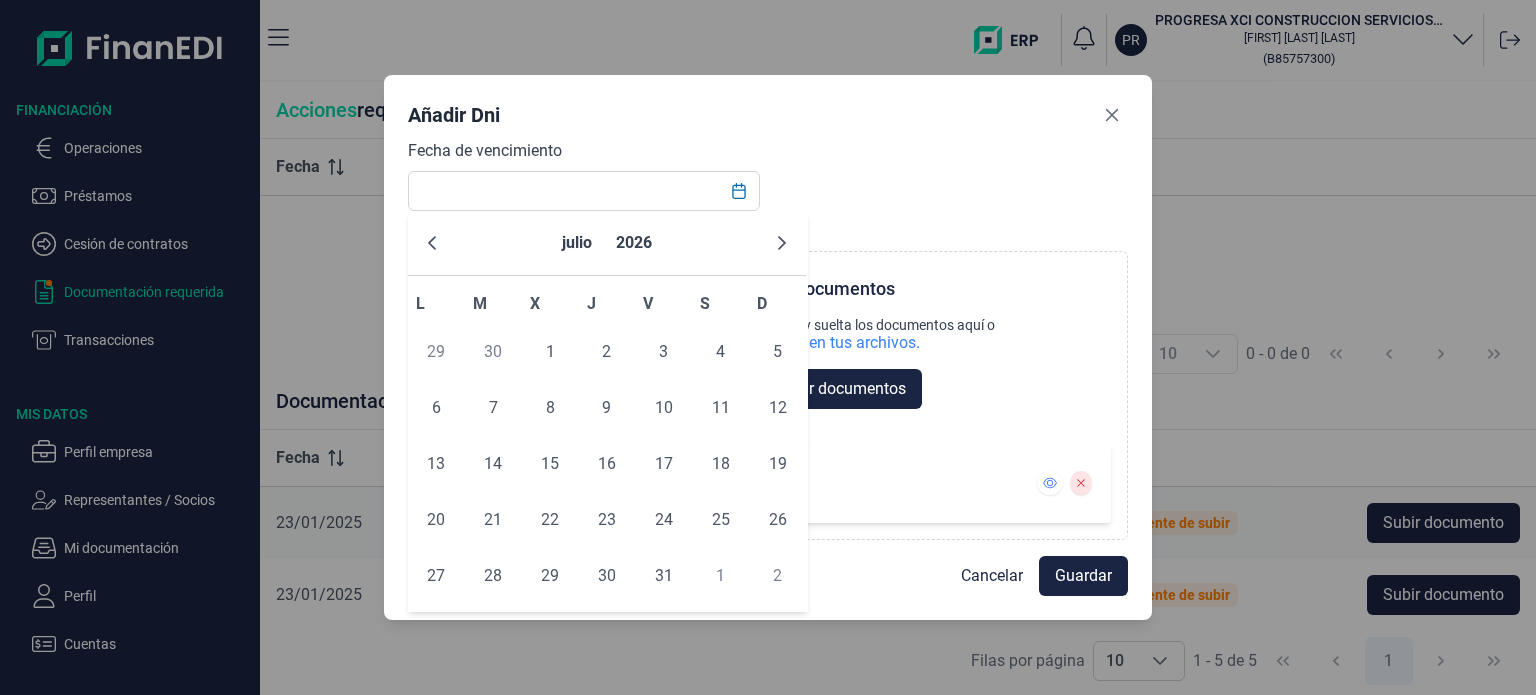 click at bounding box center [782, 243] 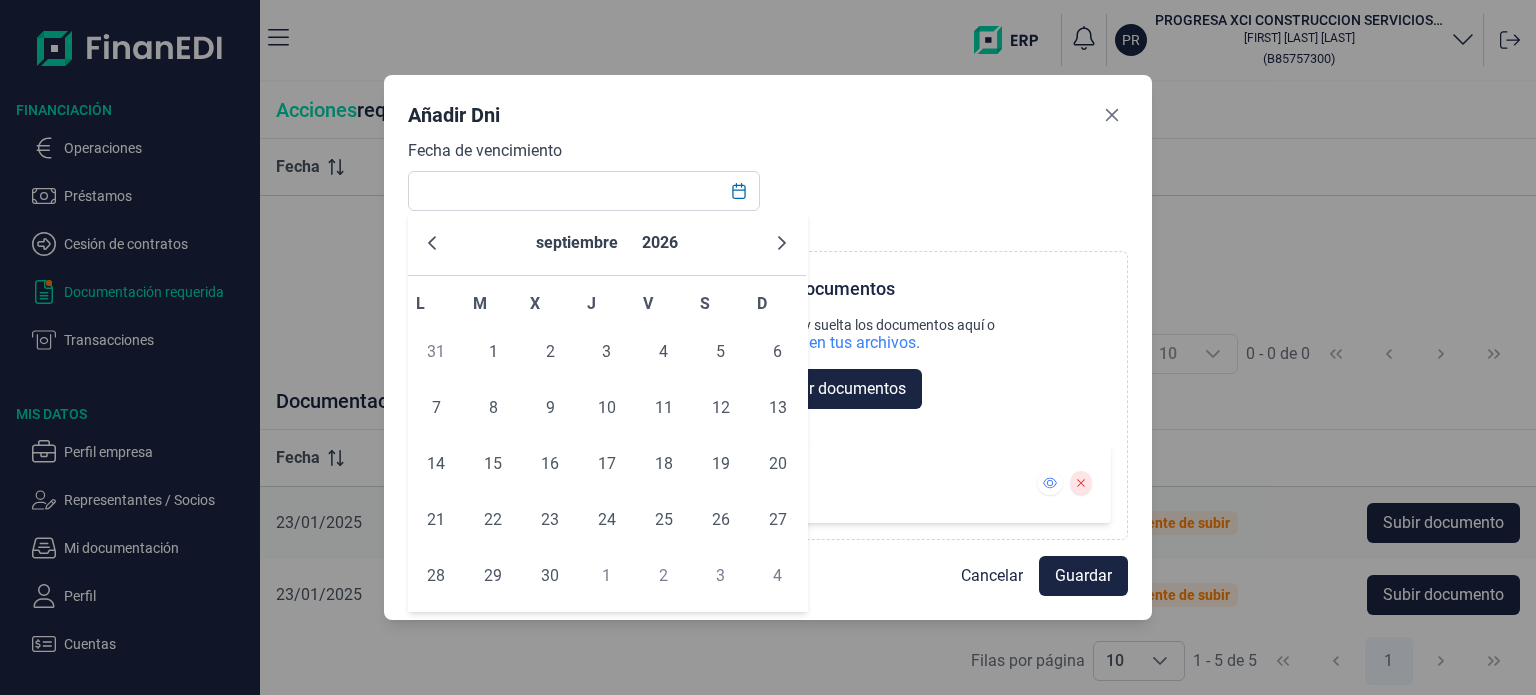 click at bounding box center (782, 243) 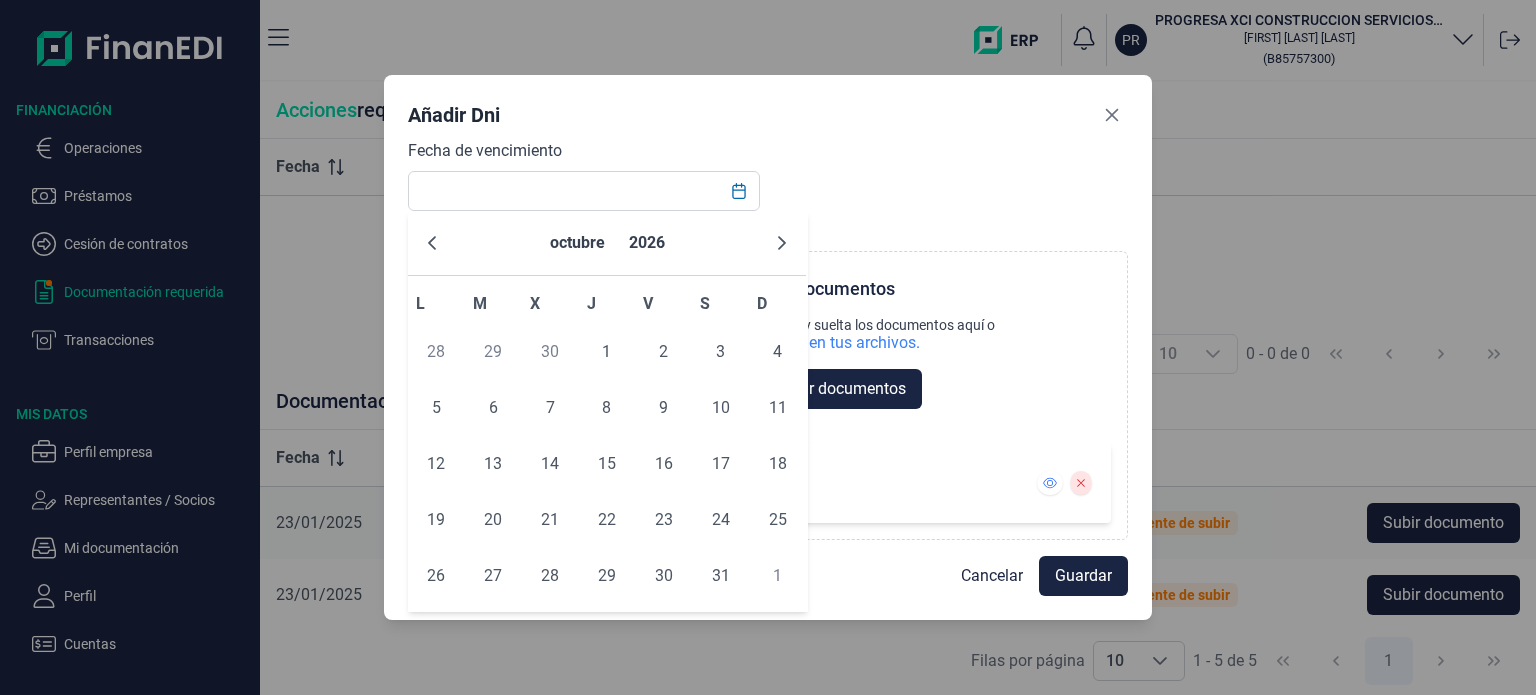 click at bounding box center (782, 243) 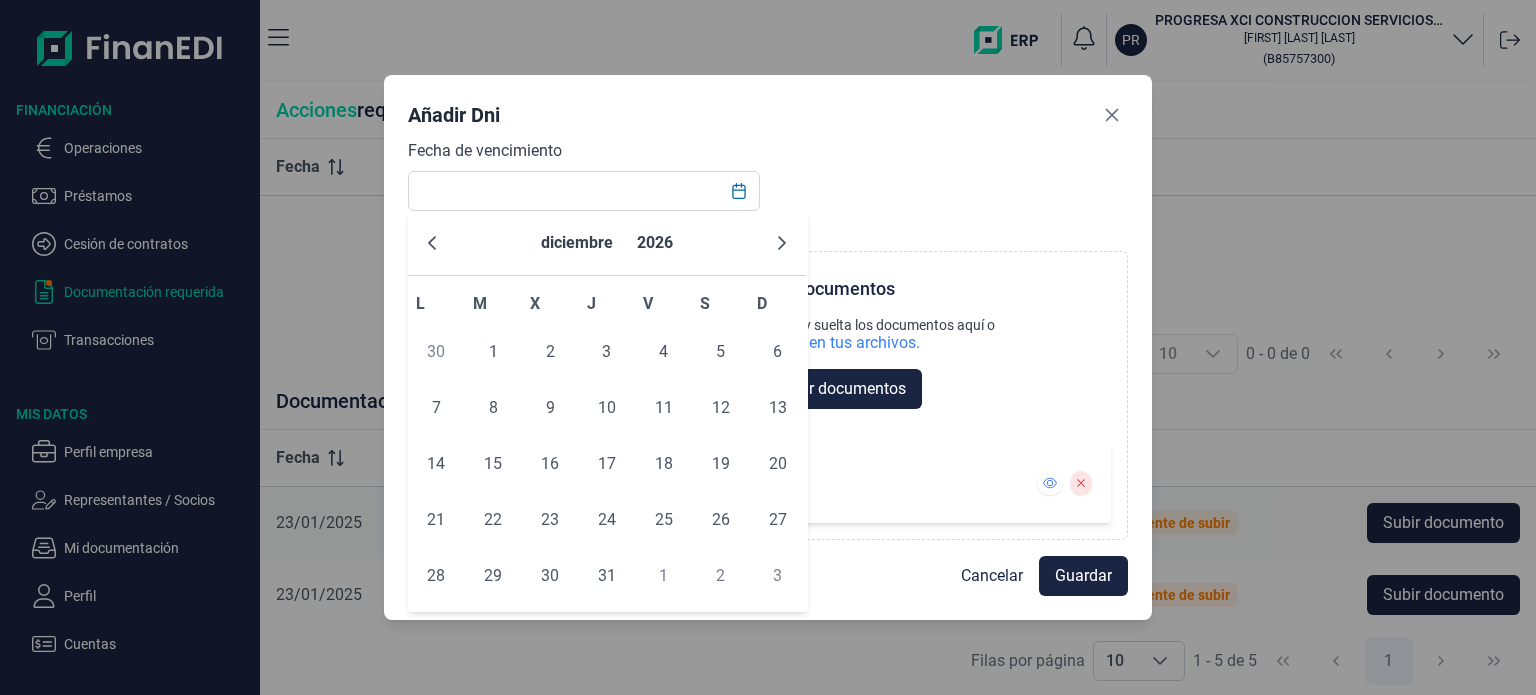 click at bounding box center [782, 243] 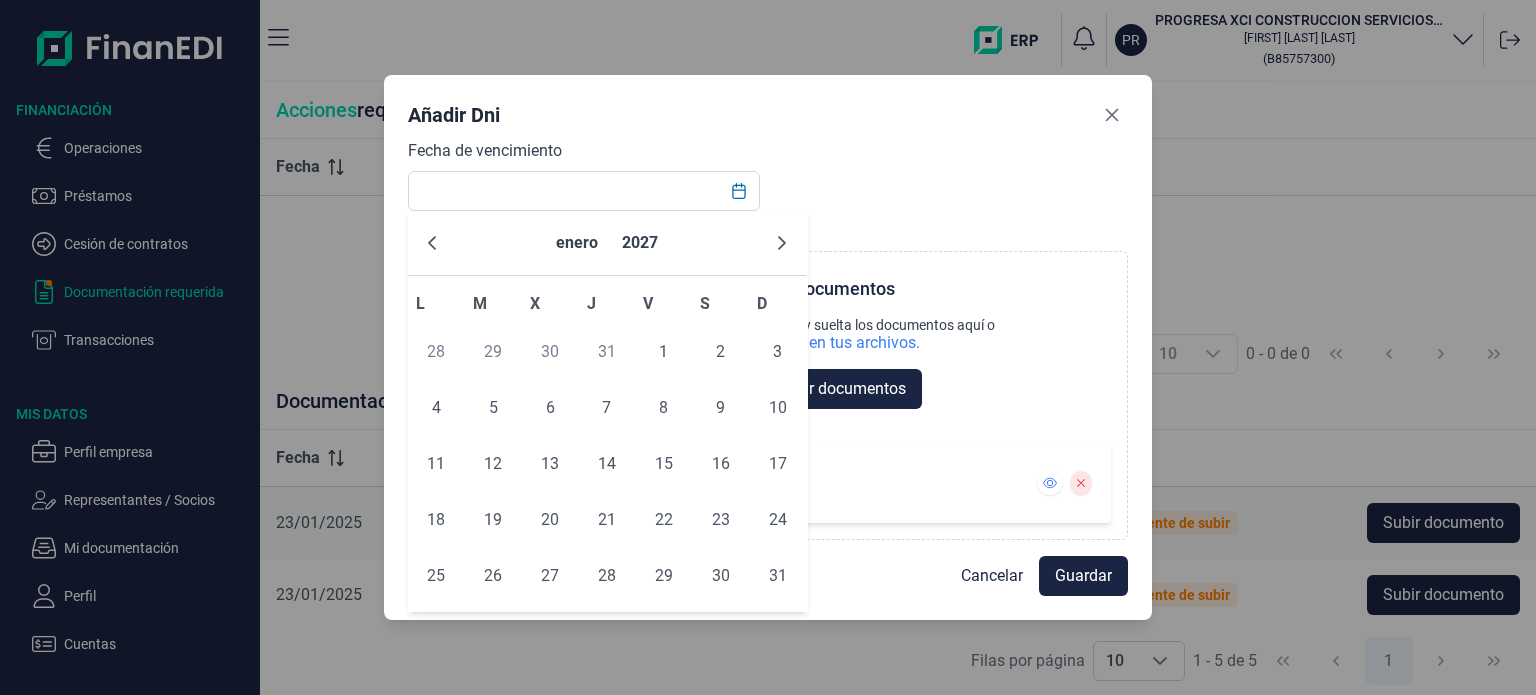 click at bounding box center [782, 243] 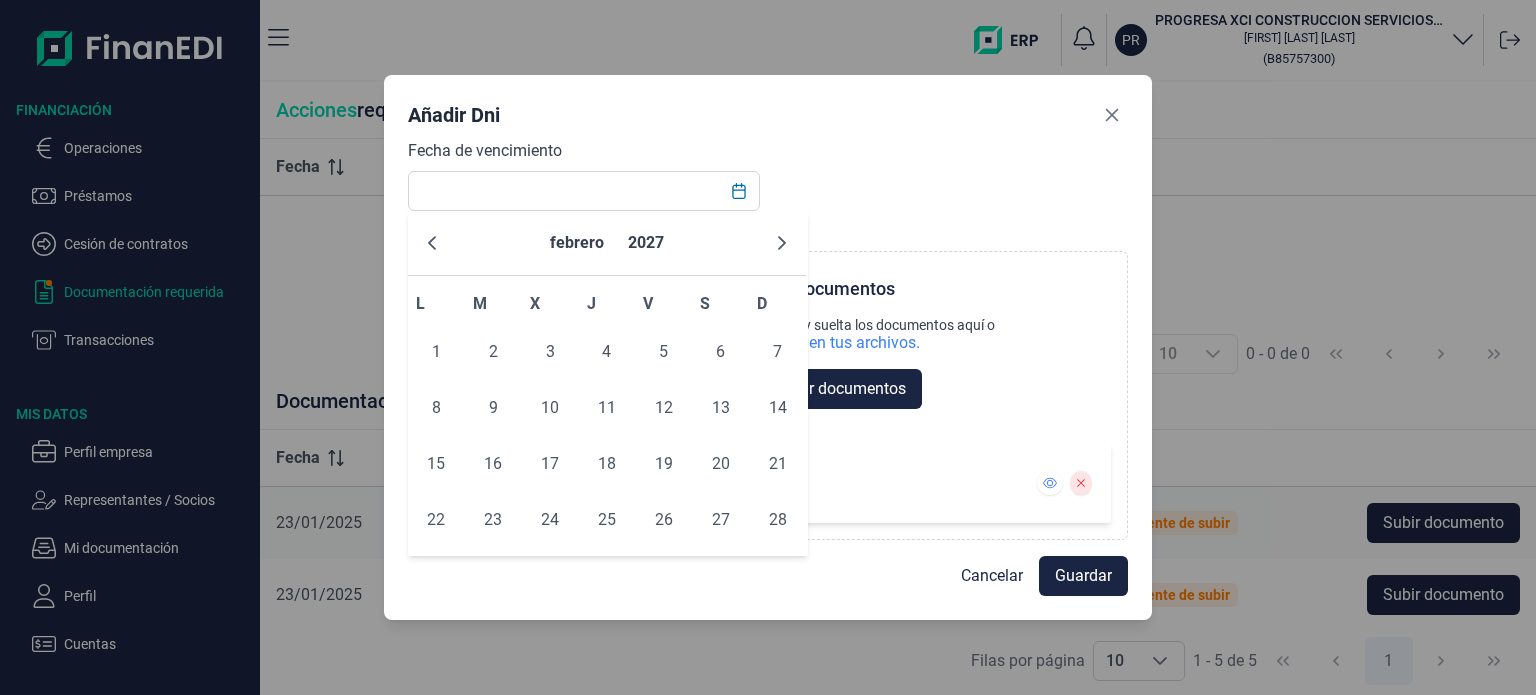 click at bounding box center (782, 243) 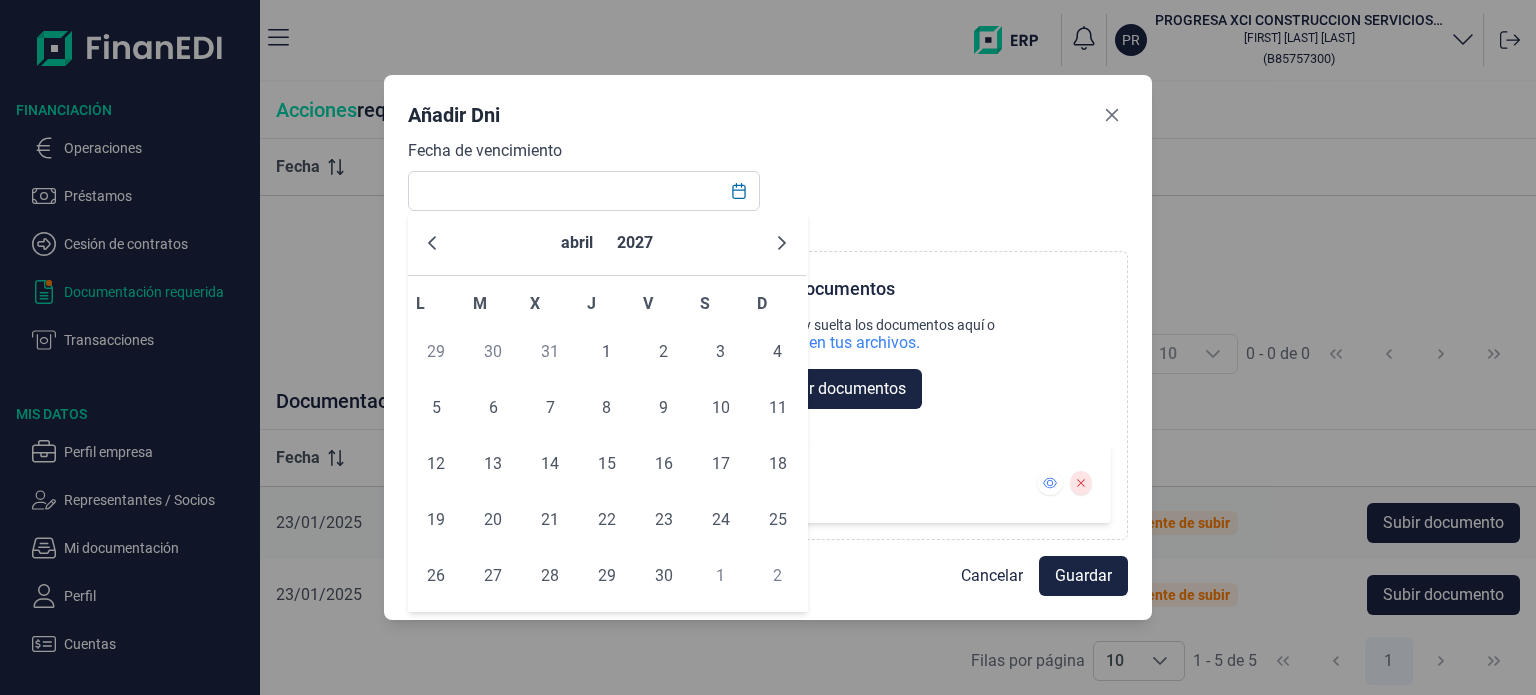 click at bounding box center [782, 243] 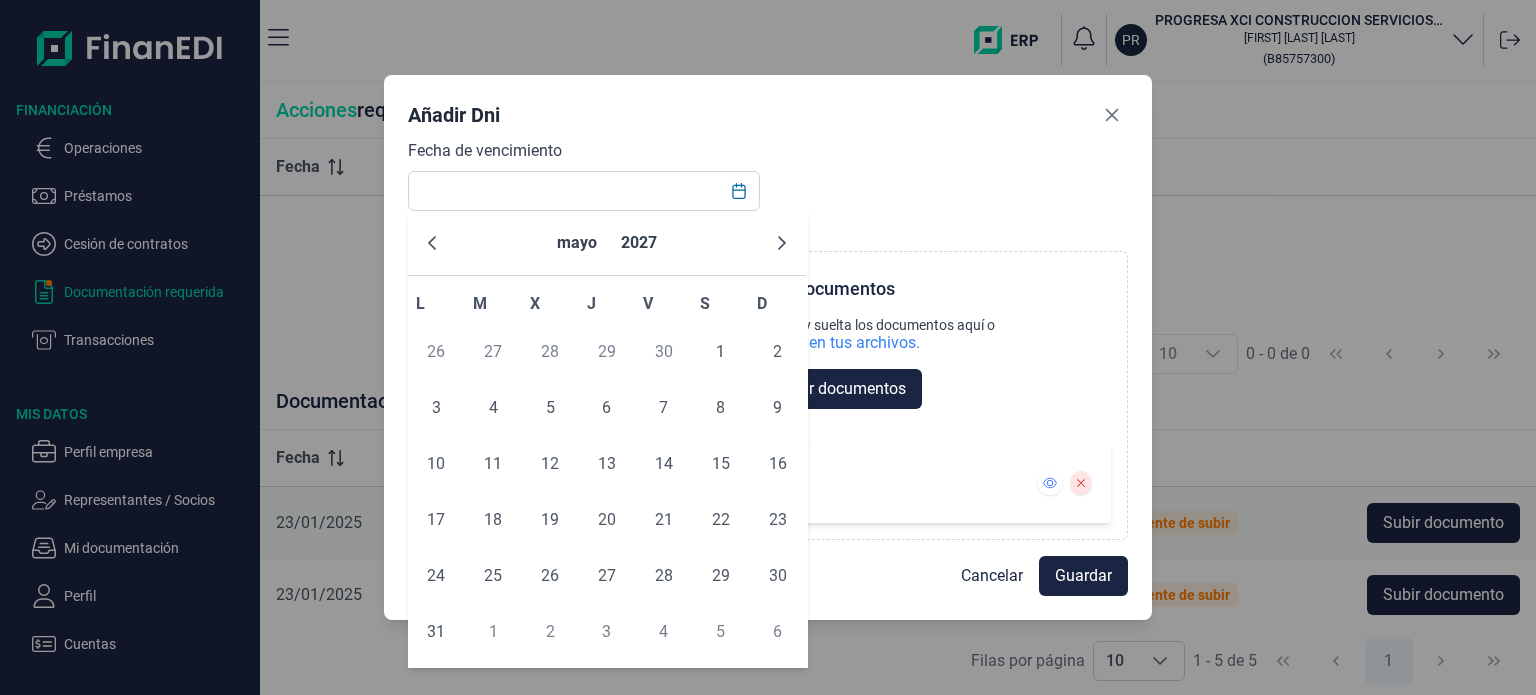 click at bounding box center (782, 243) 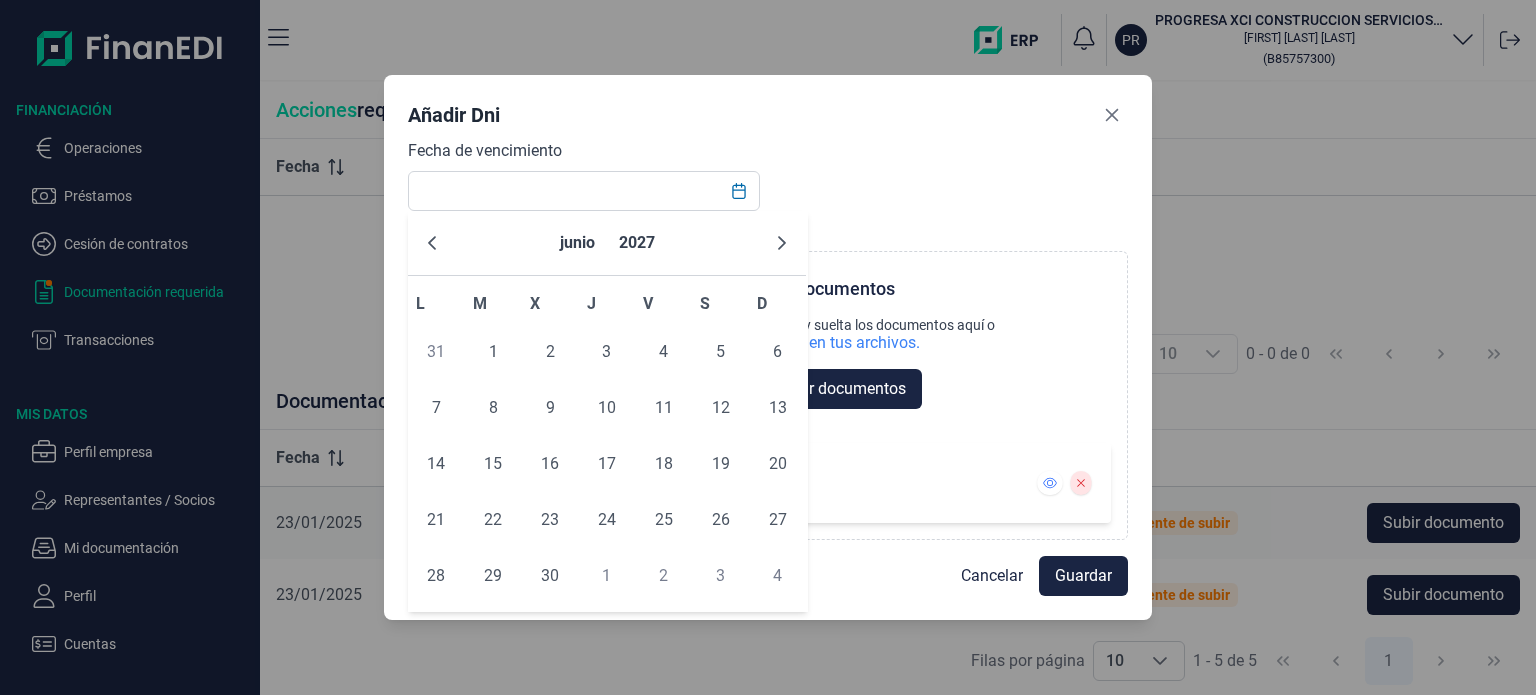 click at bounding box center [782, 243] 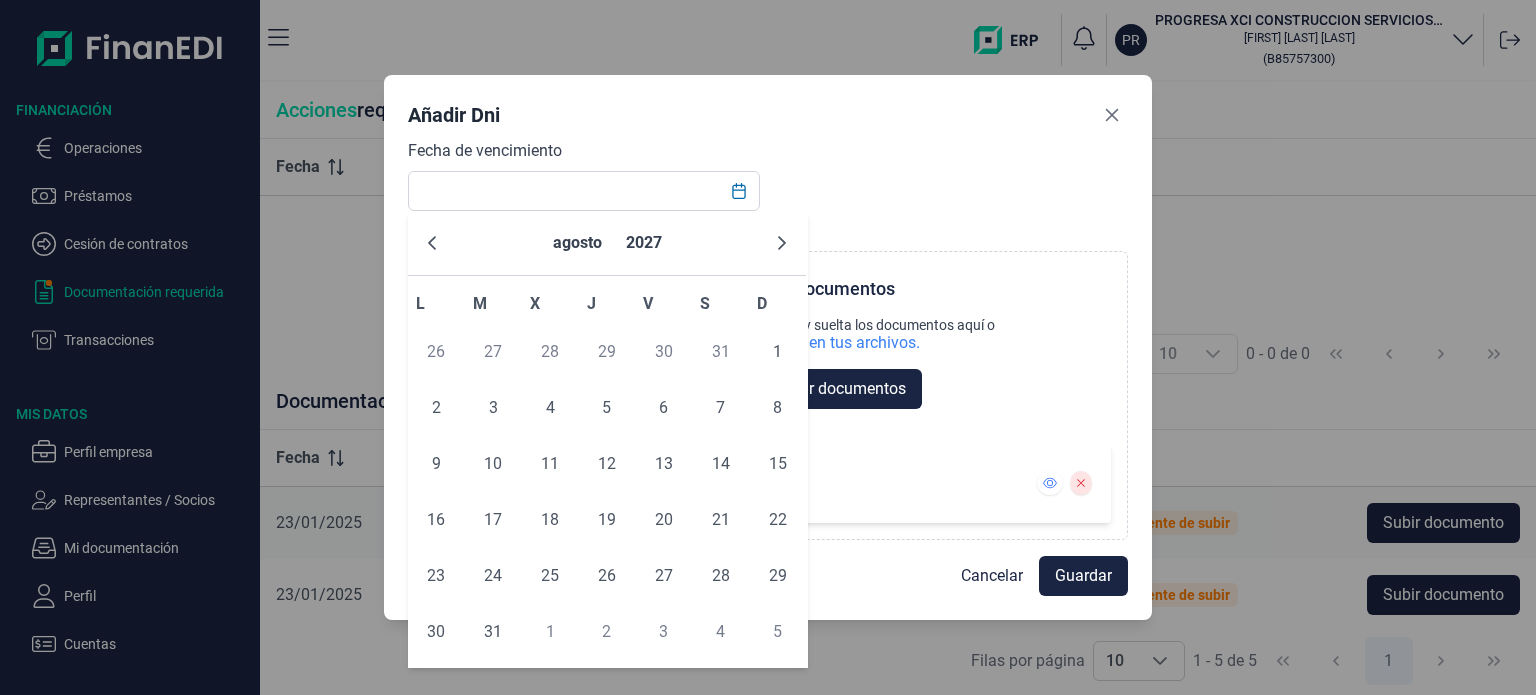 click at bounding box center (782, 243) 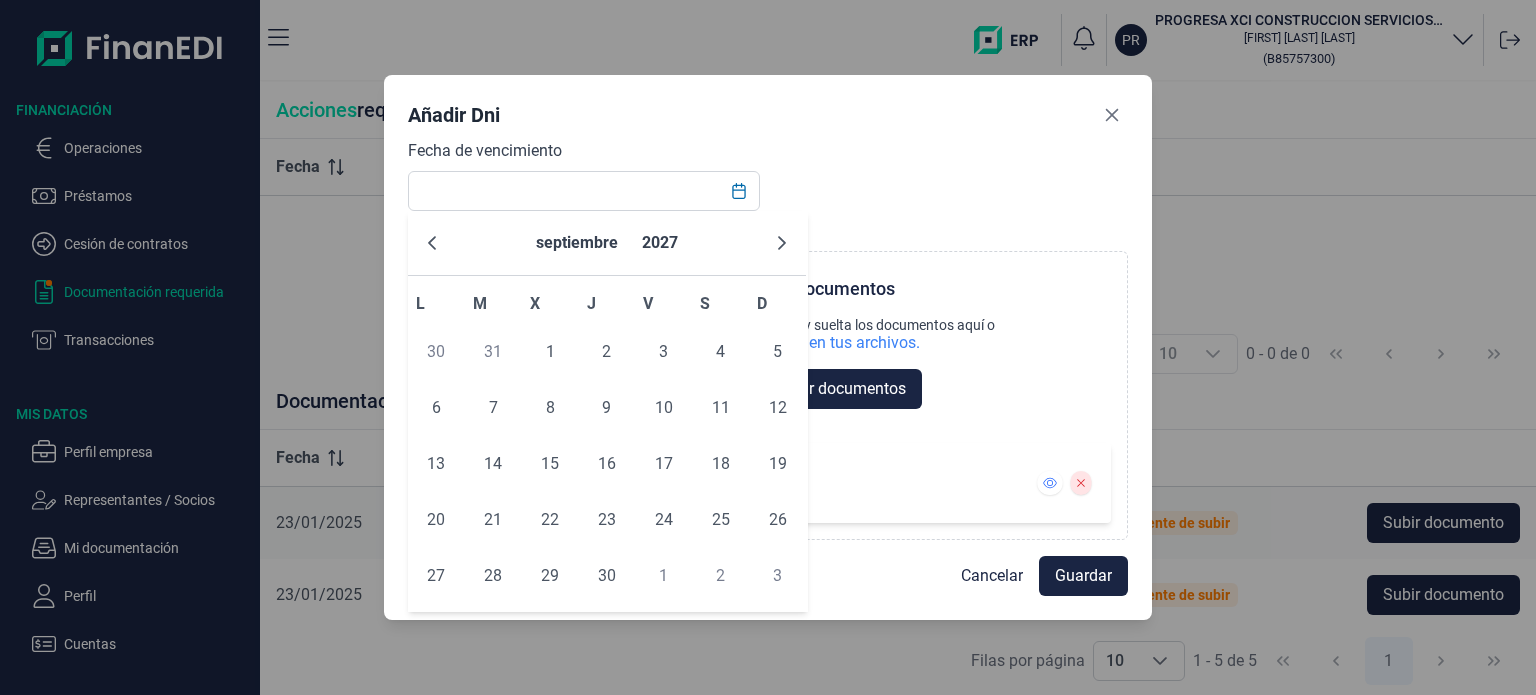click at bounding box center (782, 243) 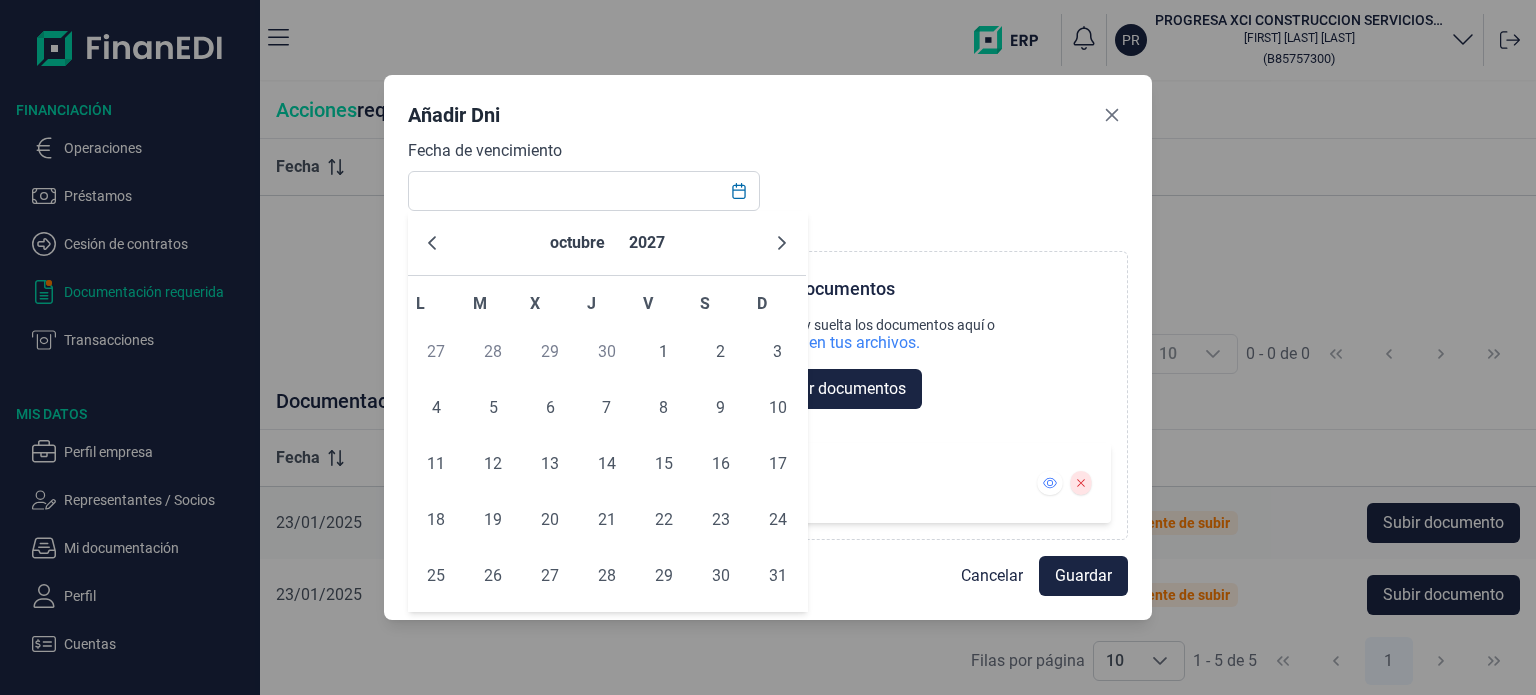 click at bounding box center [782, 243] 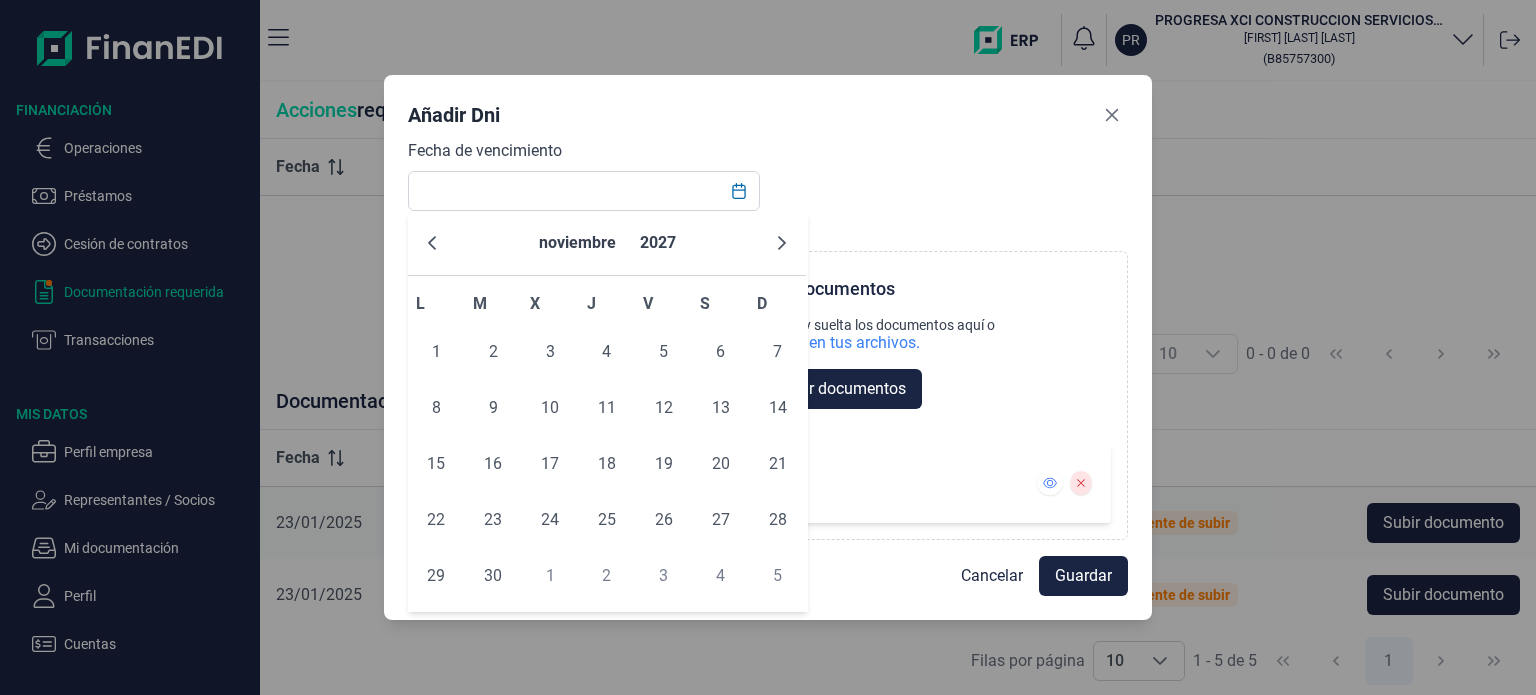 click at bounding box center [782, 243] 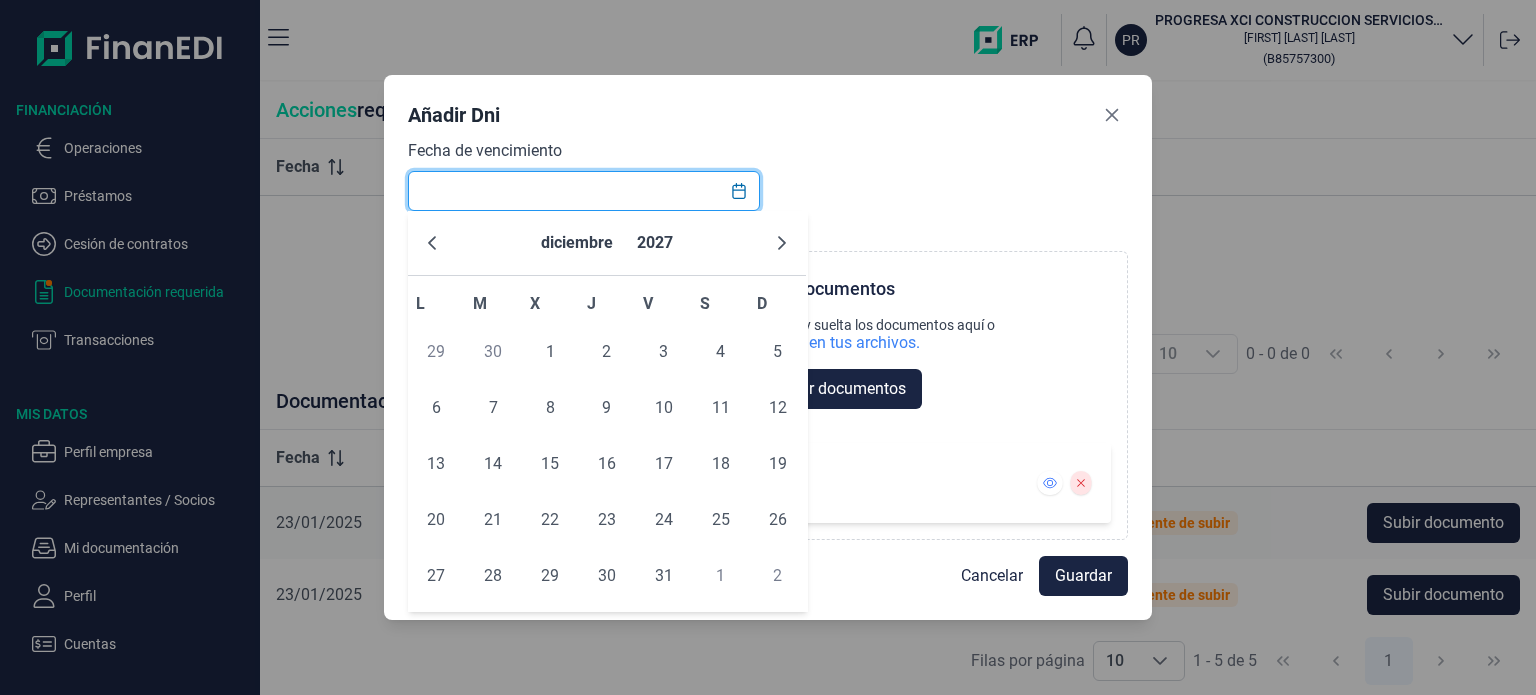 click at bounding box center (584, 191) 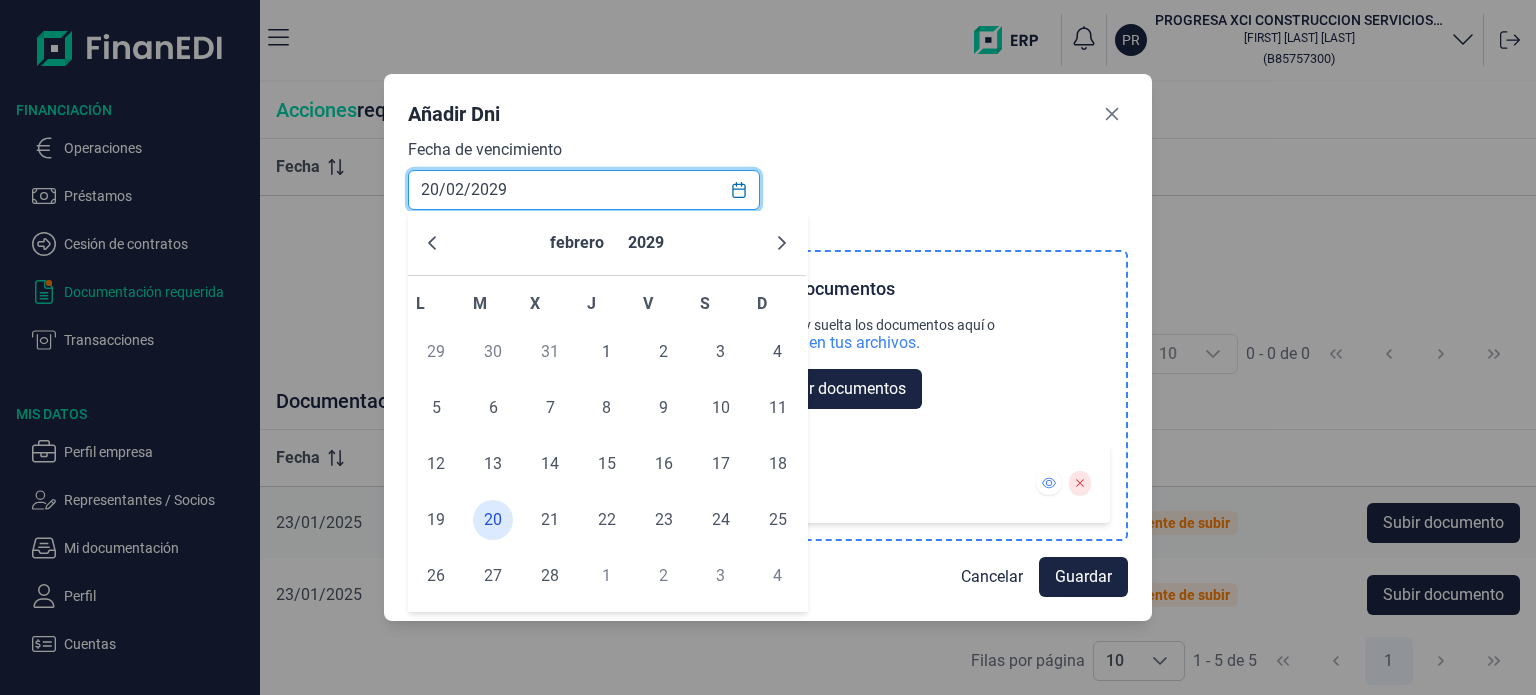 type on "20/02/2029" 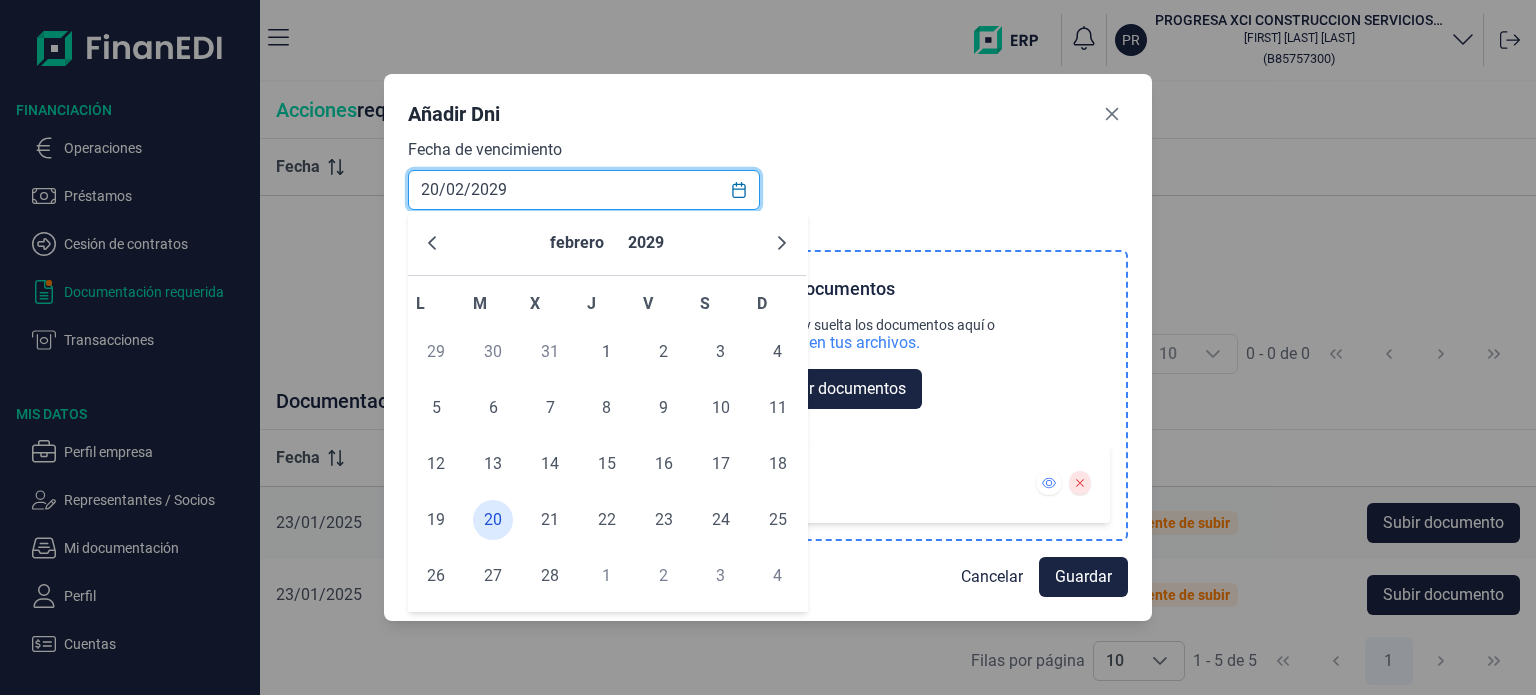 click on "Subir documentos Arrastra y suelta los documentos aquí o búscalo en tus archivos. Buscar documentos" at bounding box center (768, 344) 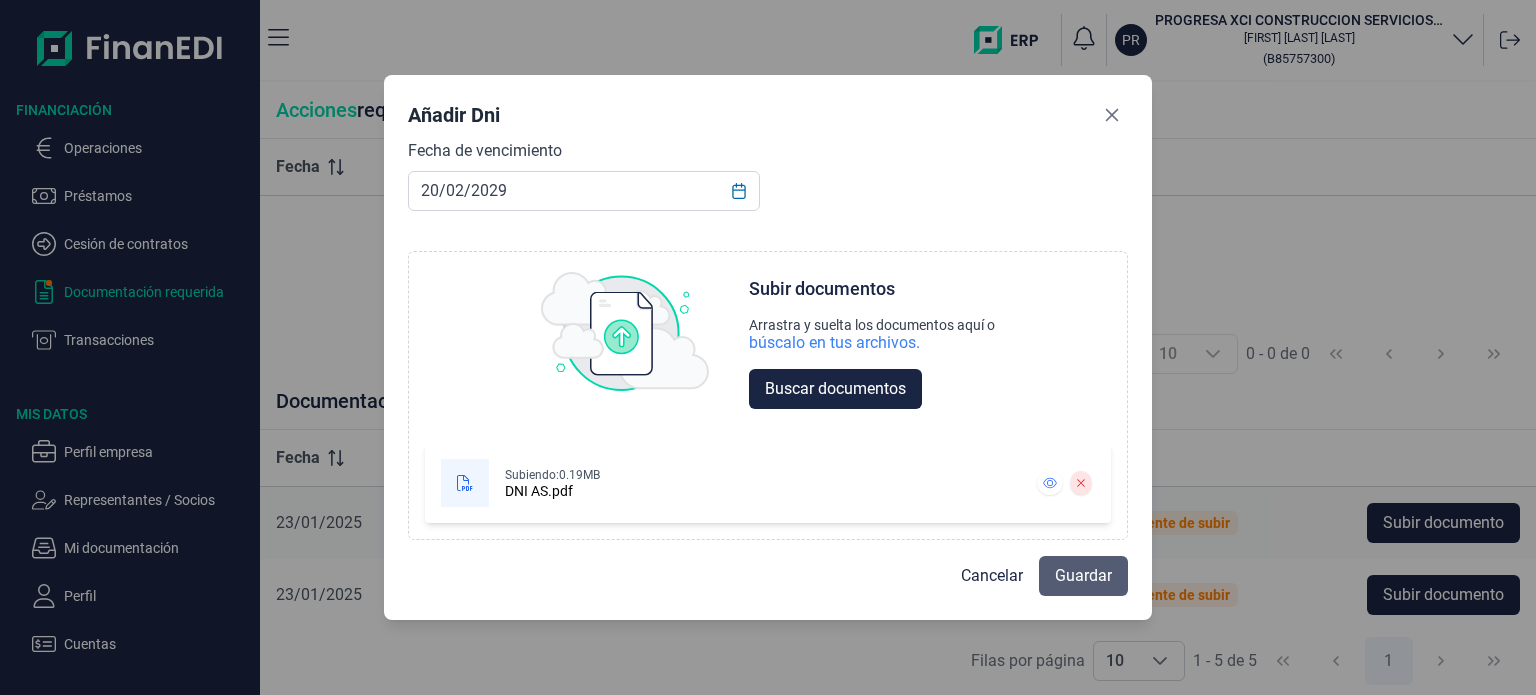 click on "Guardar" at bounding box center (1083, 576) 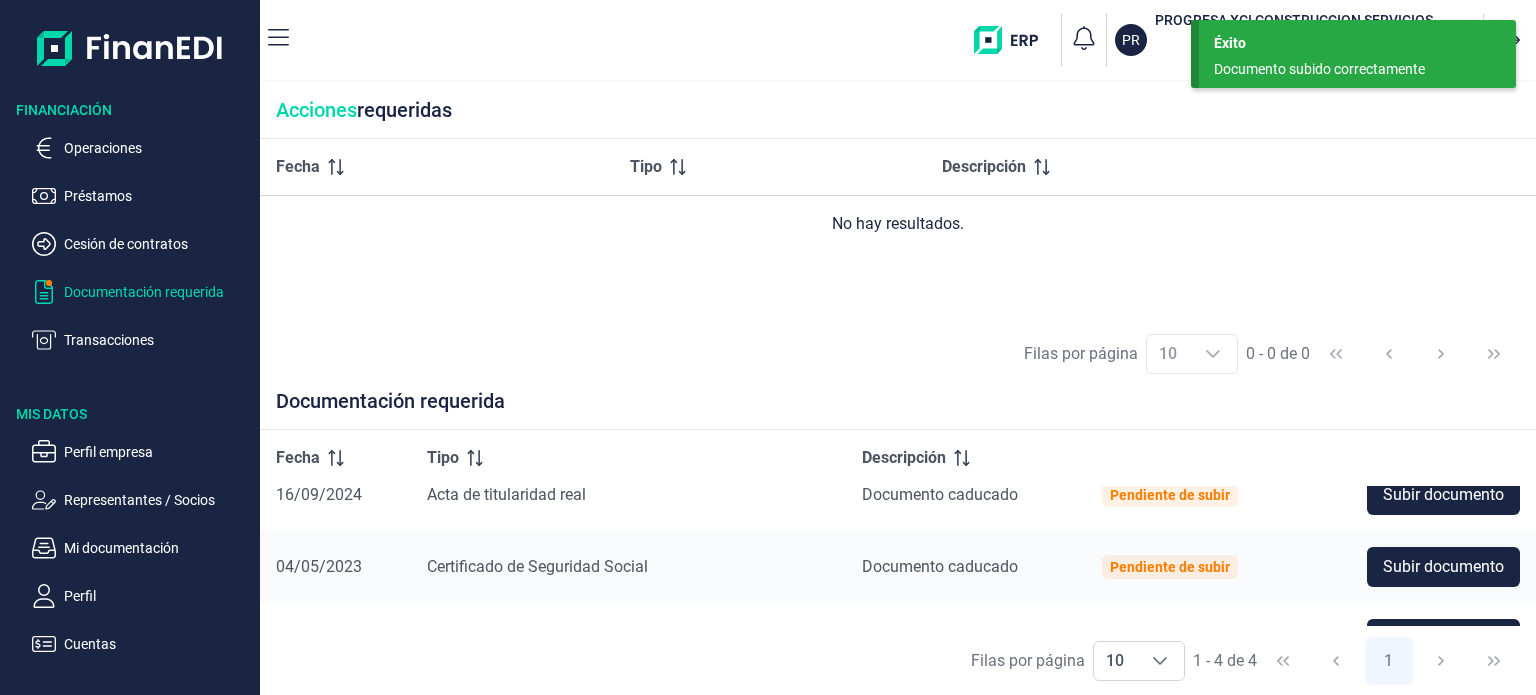 scroll, scrollTop: 0, scrollLeft: 0, axis: both 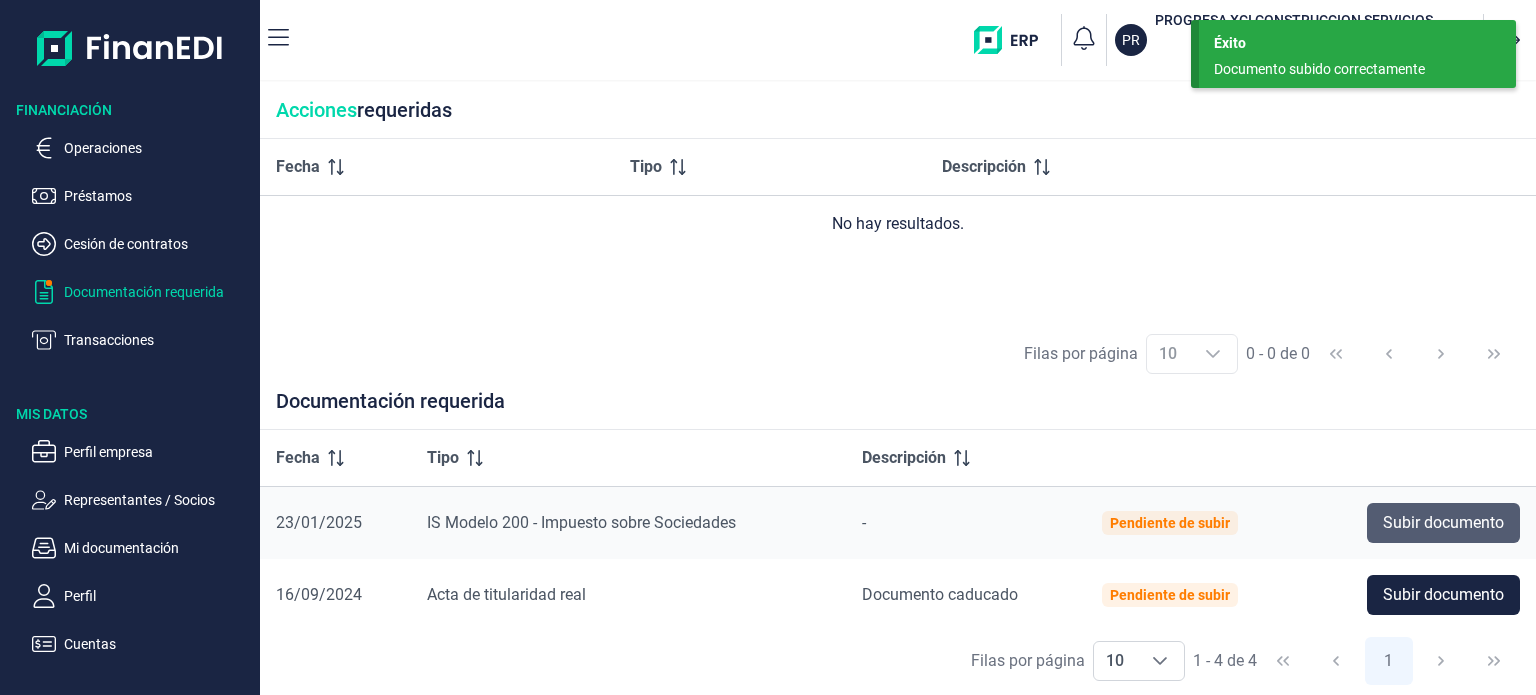 click on "Subir documento" at bounding box center [1443, 523] 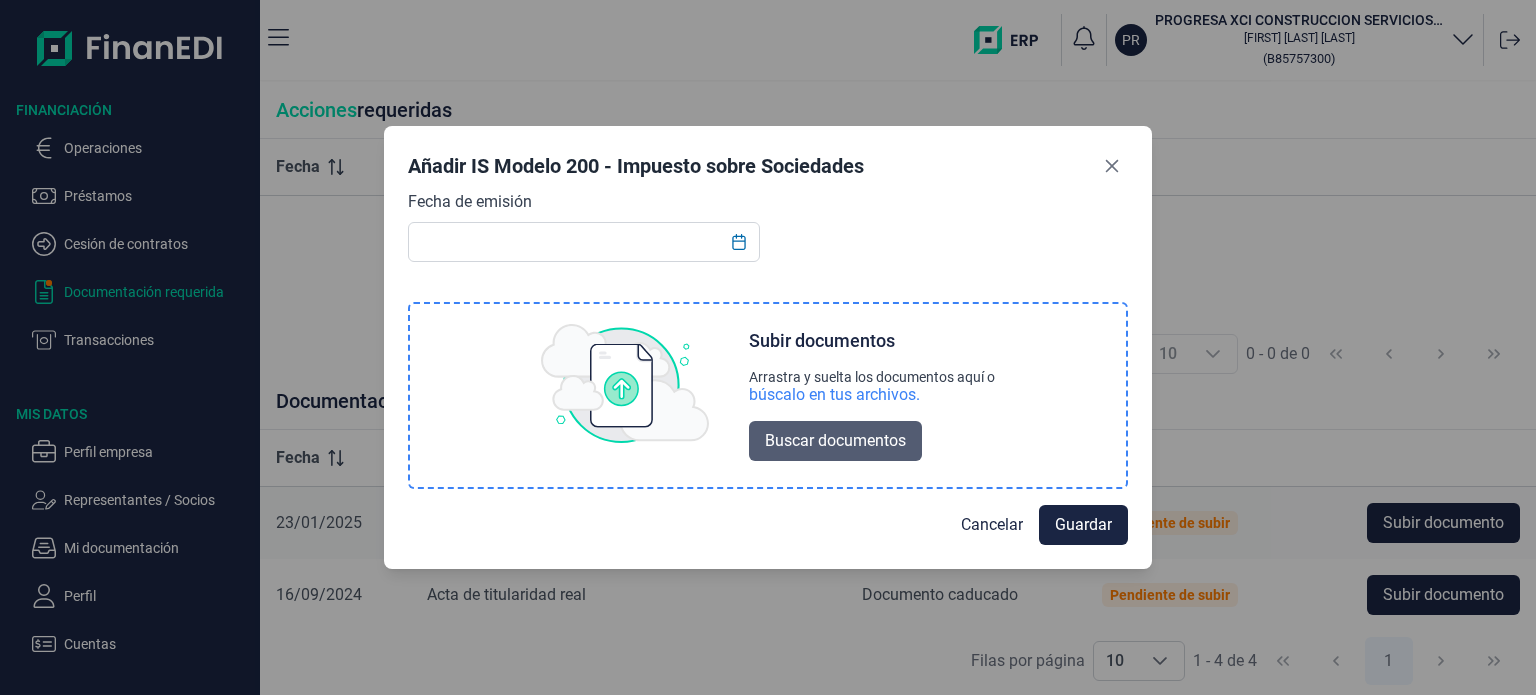 click on "Buscar documentos" at bounding box center (835, 441) 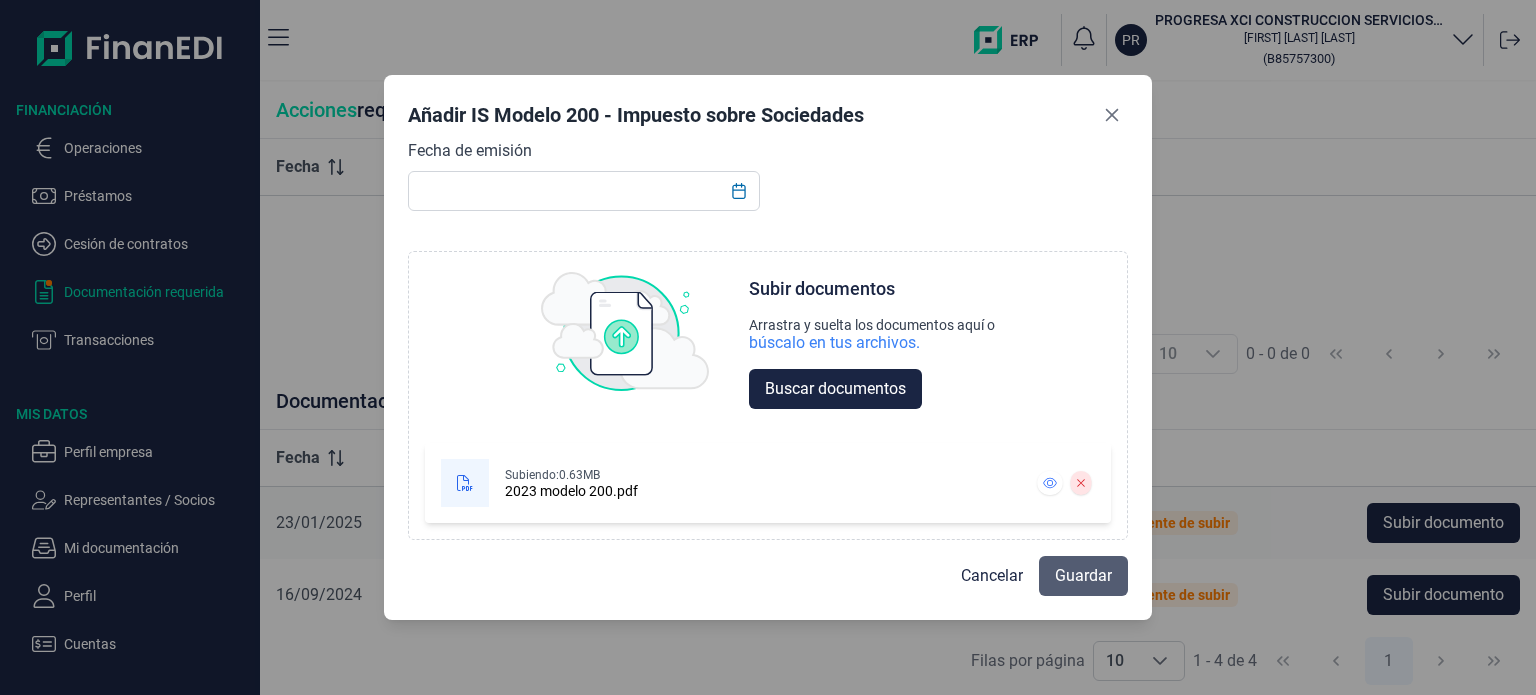 click on "Guardar" at bounding box center (1083, 576) 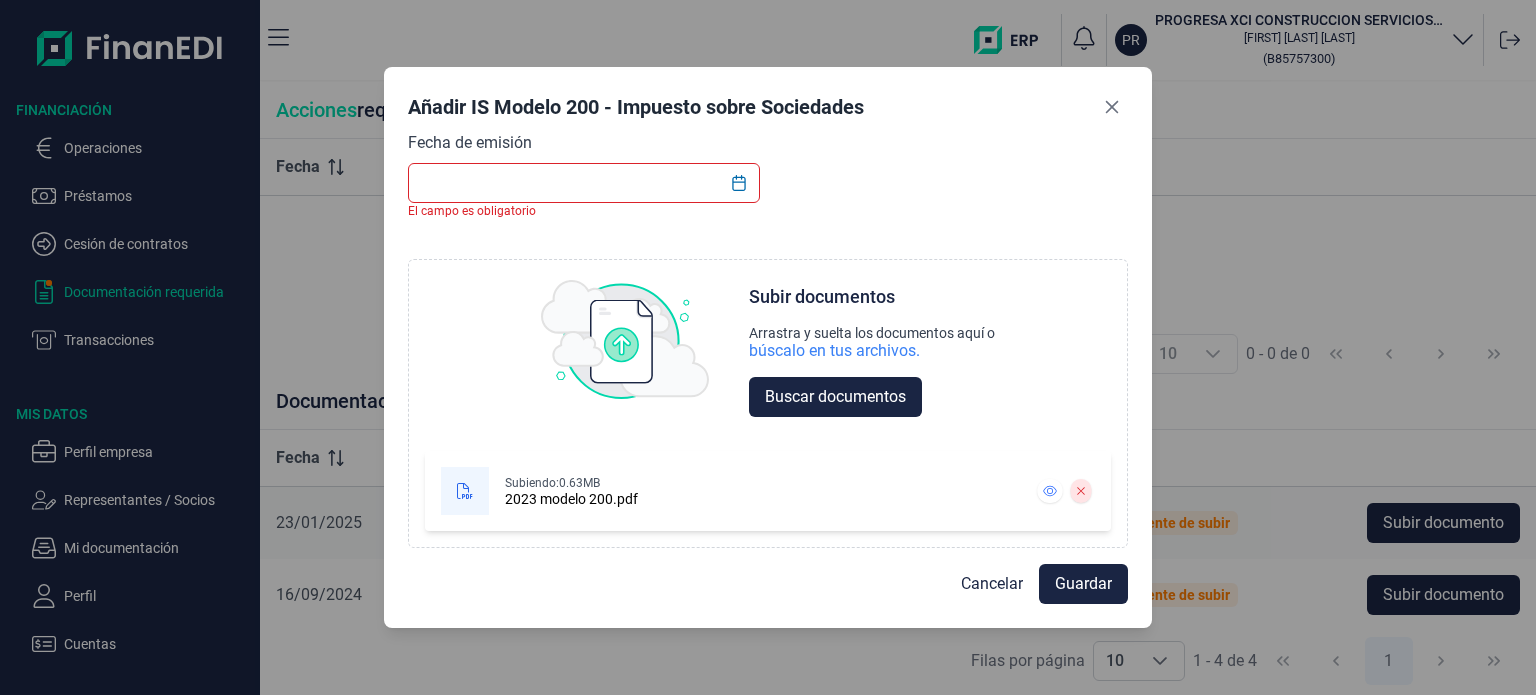 click at bounding box center [584, 183] 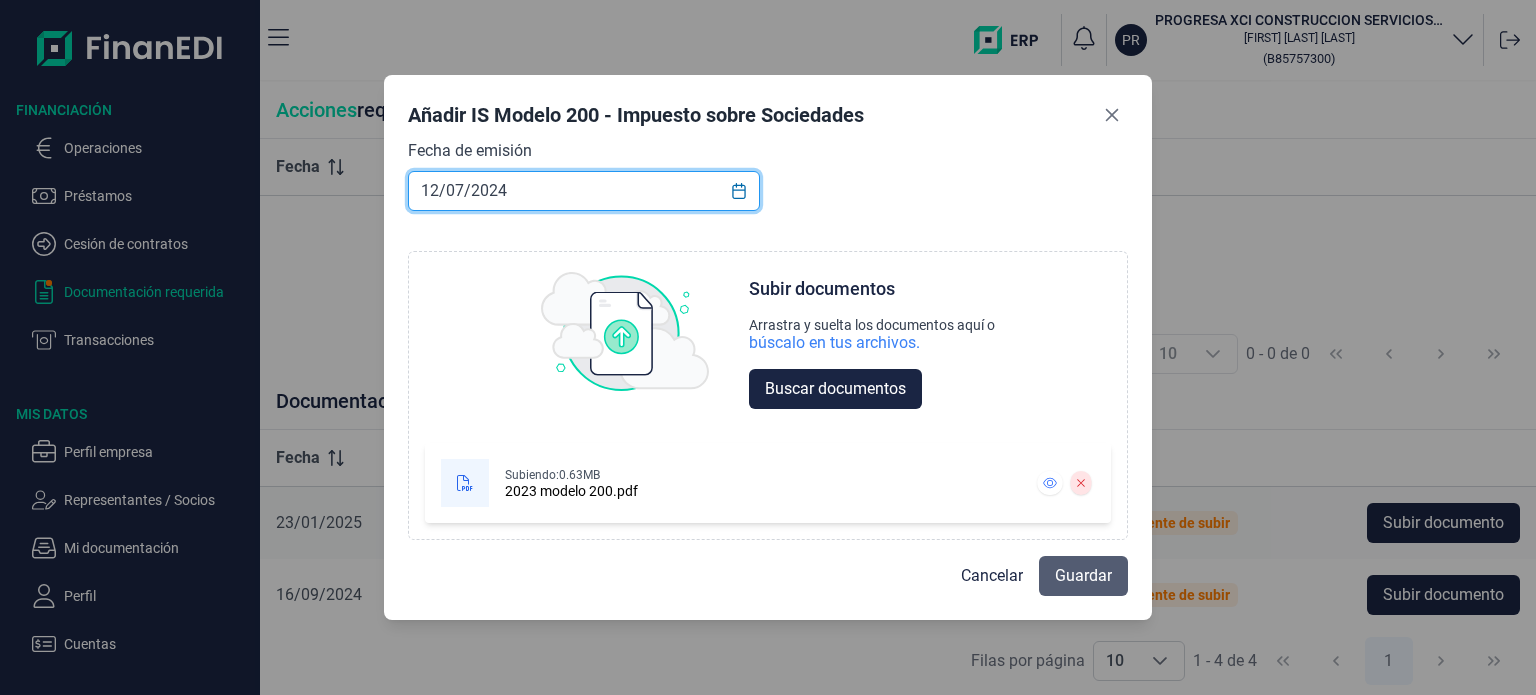type on "12/07/2024" 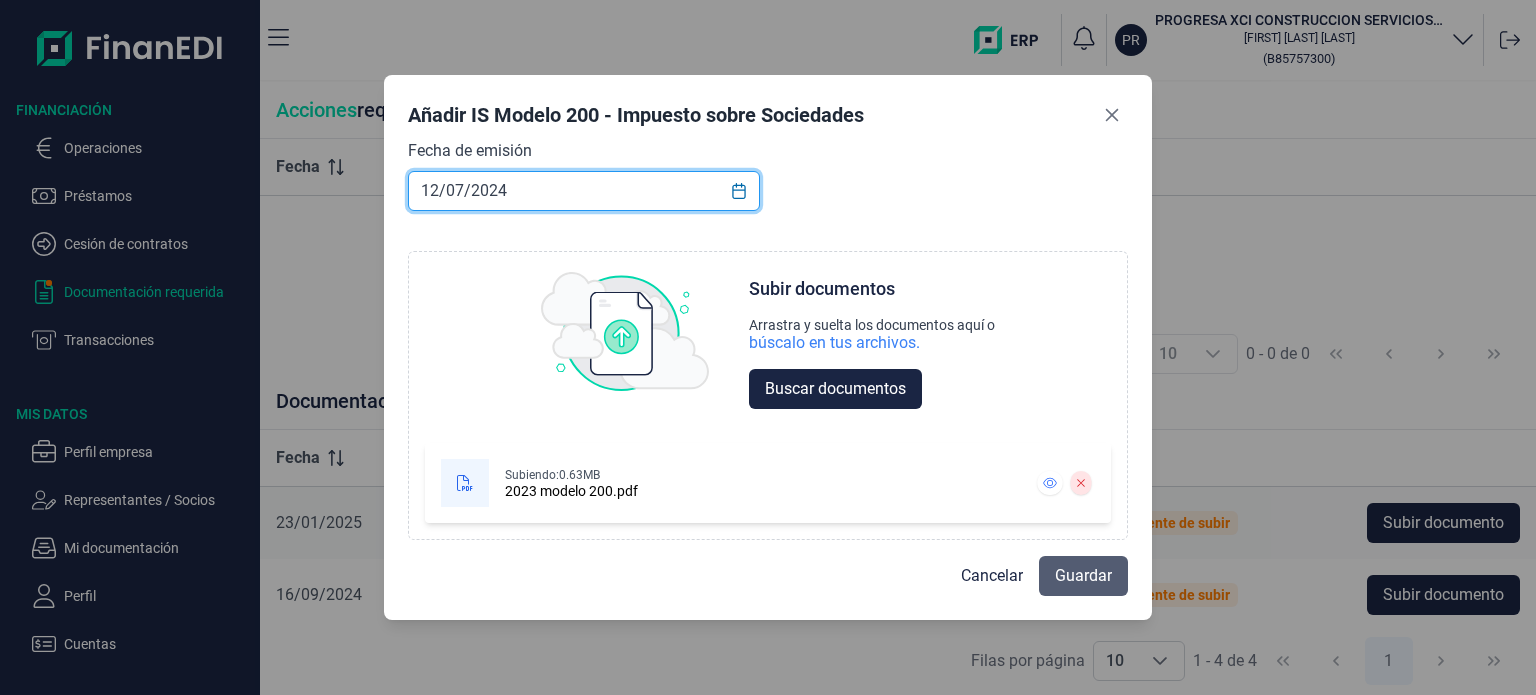 click on "Guardar" at bounding box center [1083, 576] 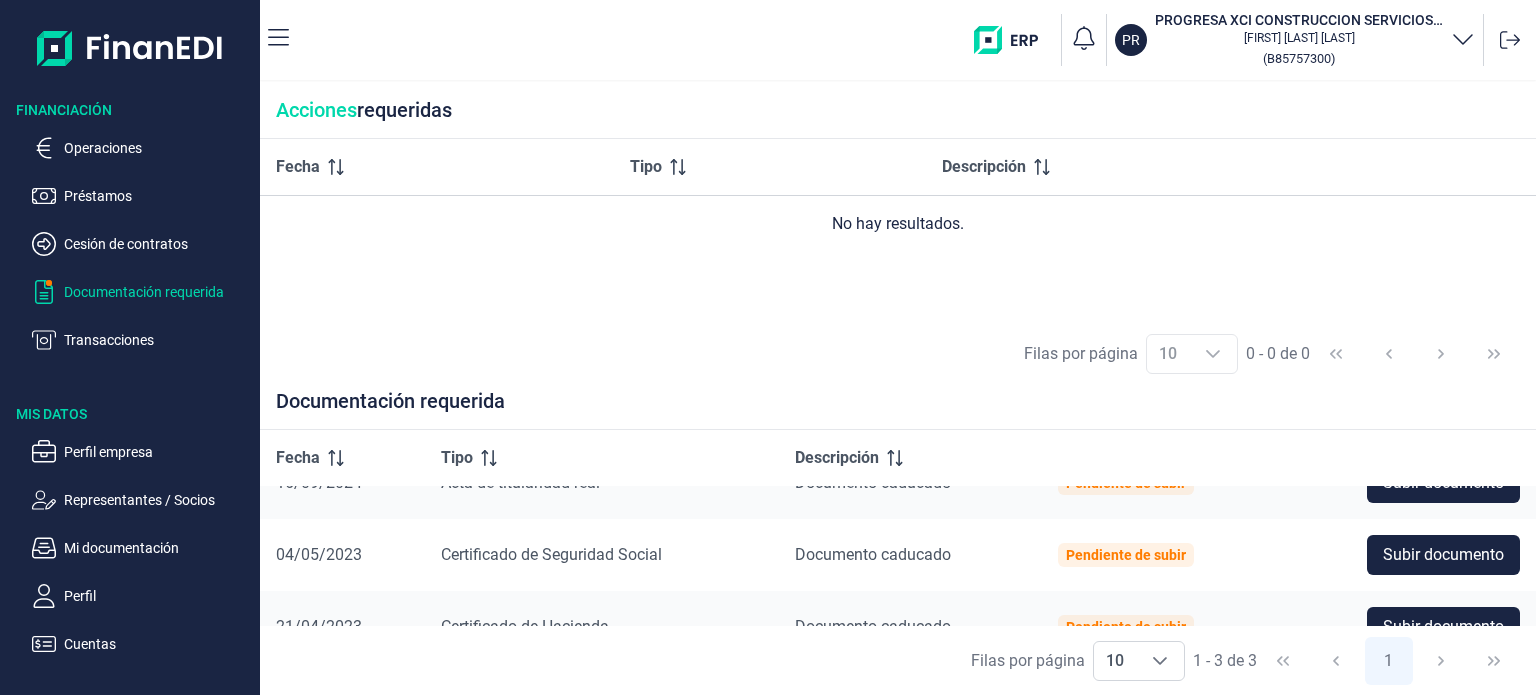 scroll, scrollTop: 75, scrollLeft: 0, axis: vertical 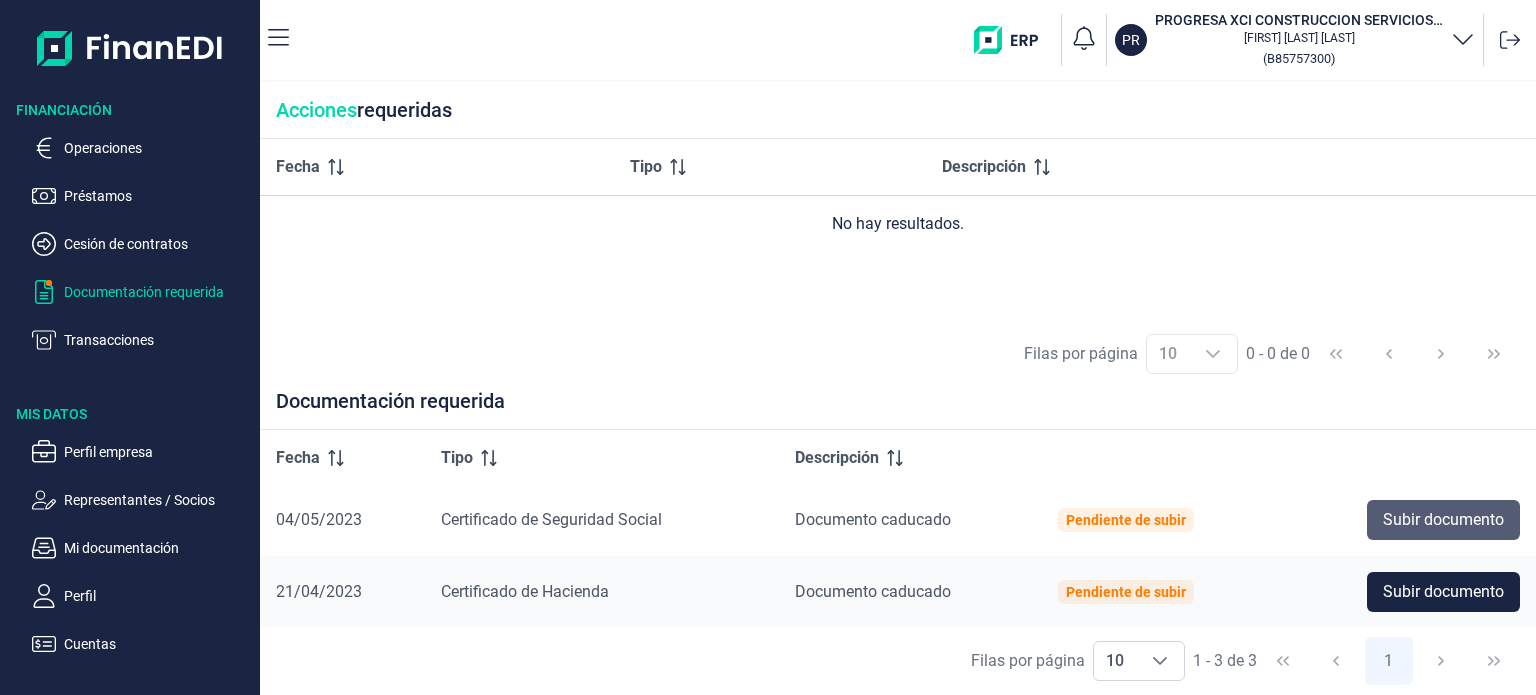 click on "Subir documento" at bounding box center [1443, 520] 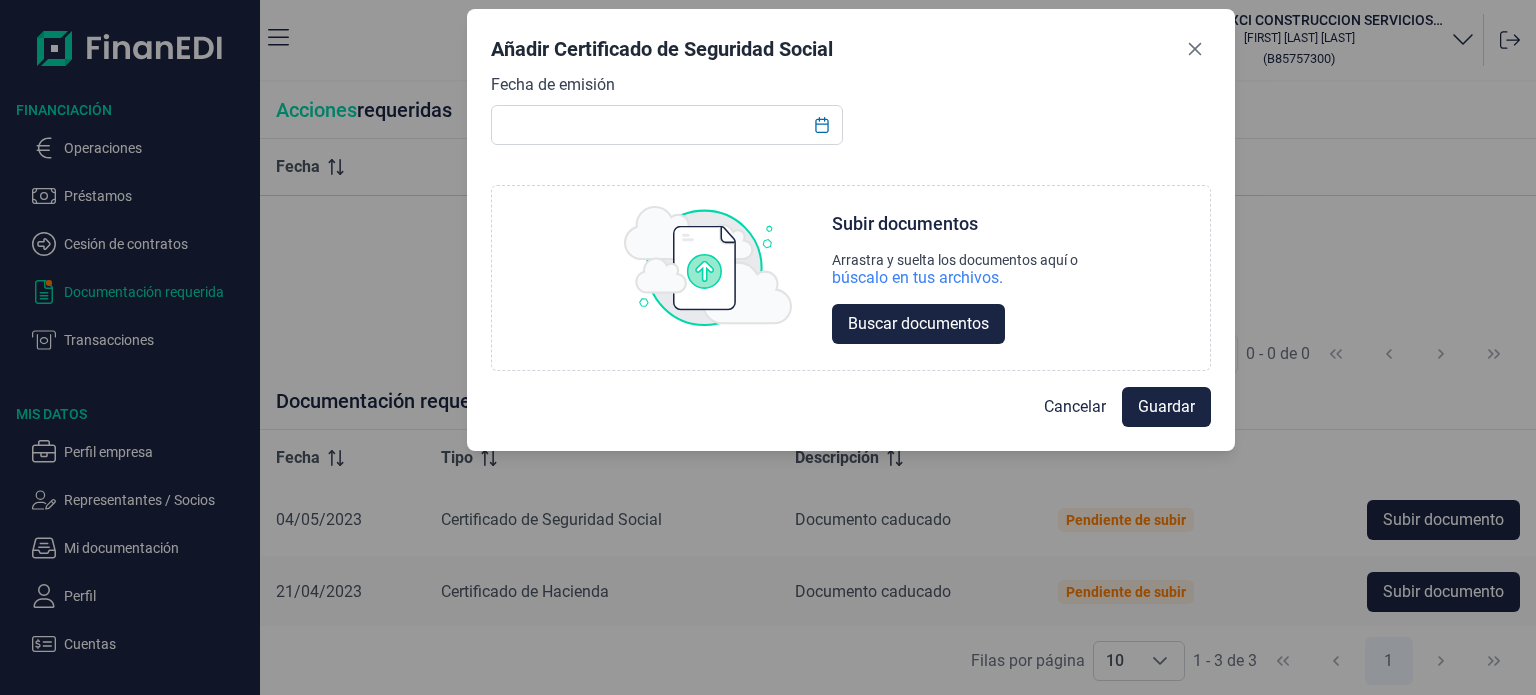 drag, startPoint x: 876, startPoint y: 180, endPoint x: 959, endPoint y: 40, distance: 162.75441 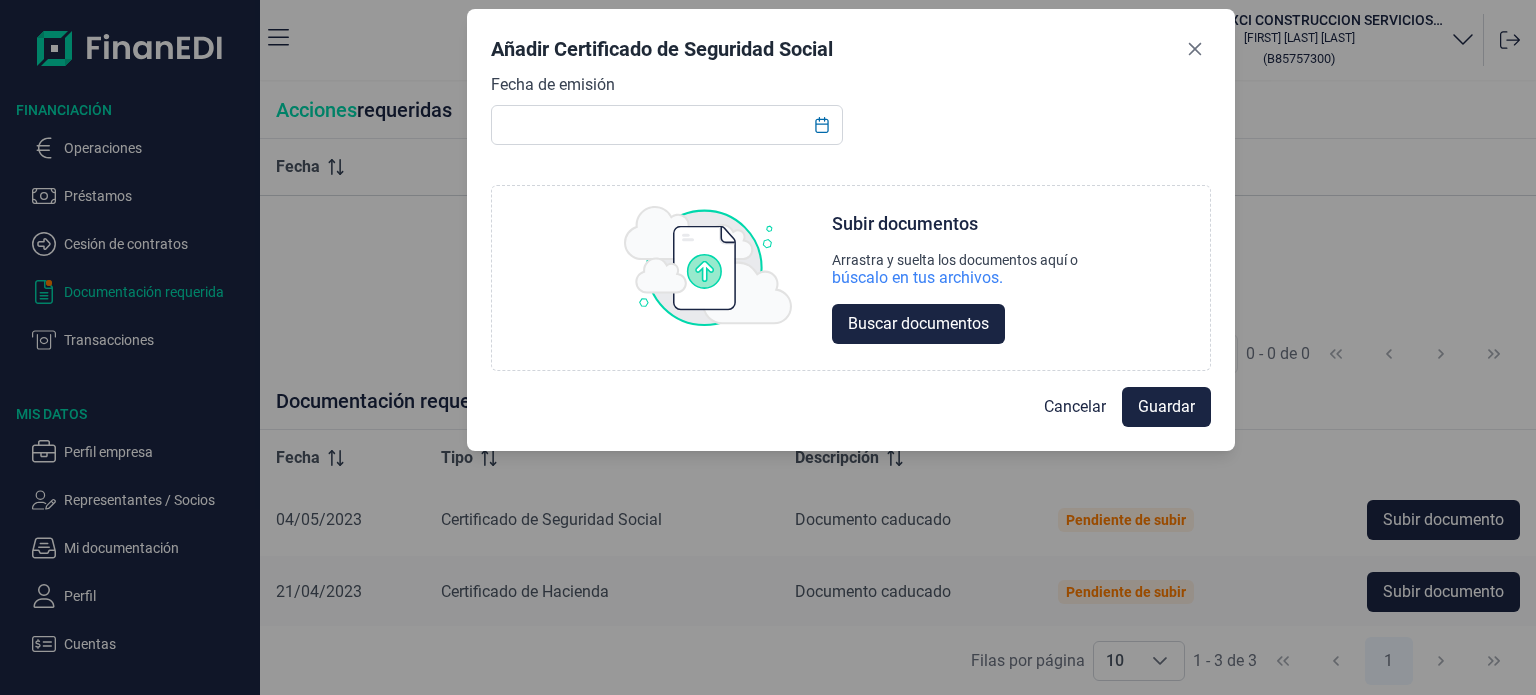 click on "Añadir  Certificado de Seguridad Social" at bounding box center [851, 53] 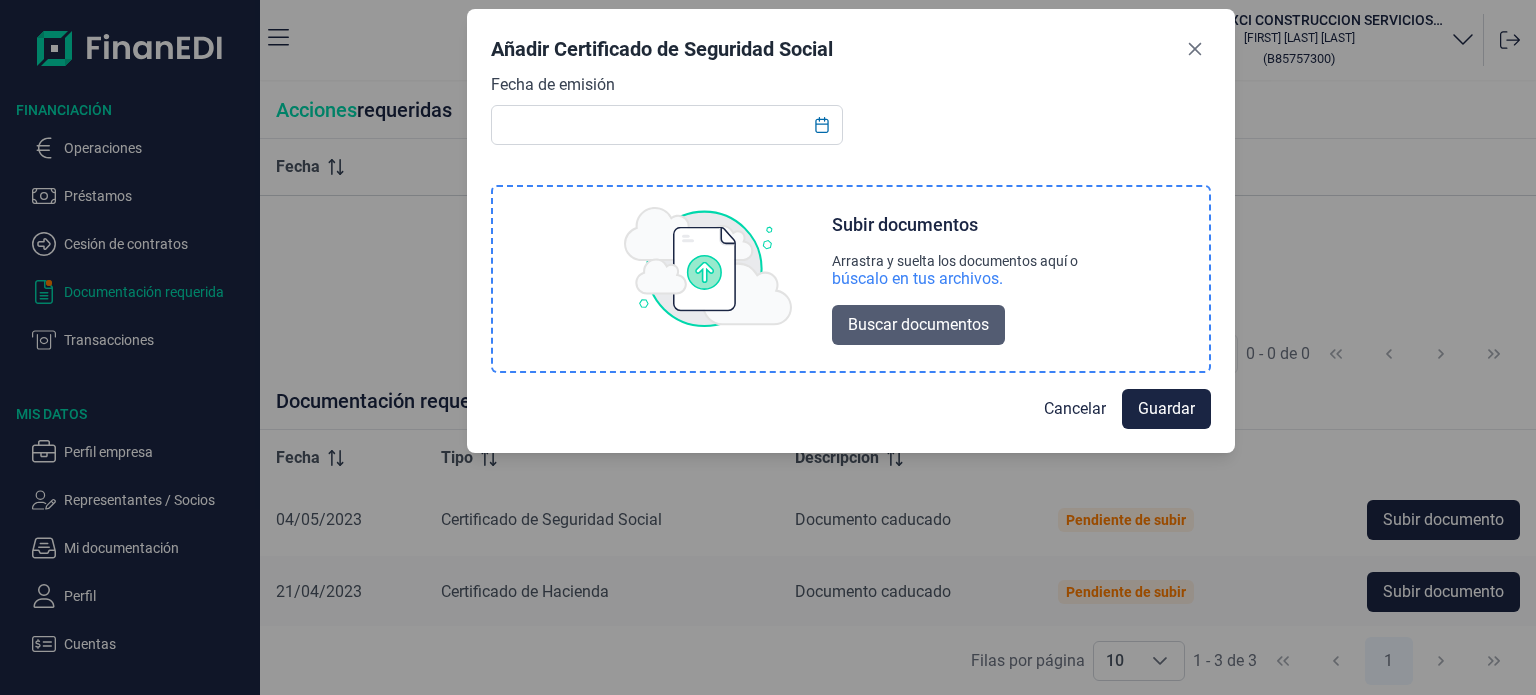 click on "Buscar documentos" at bounding box center [918, 325] 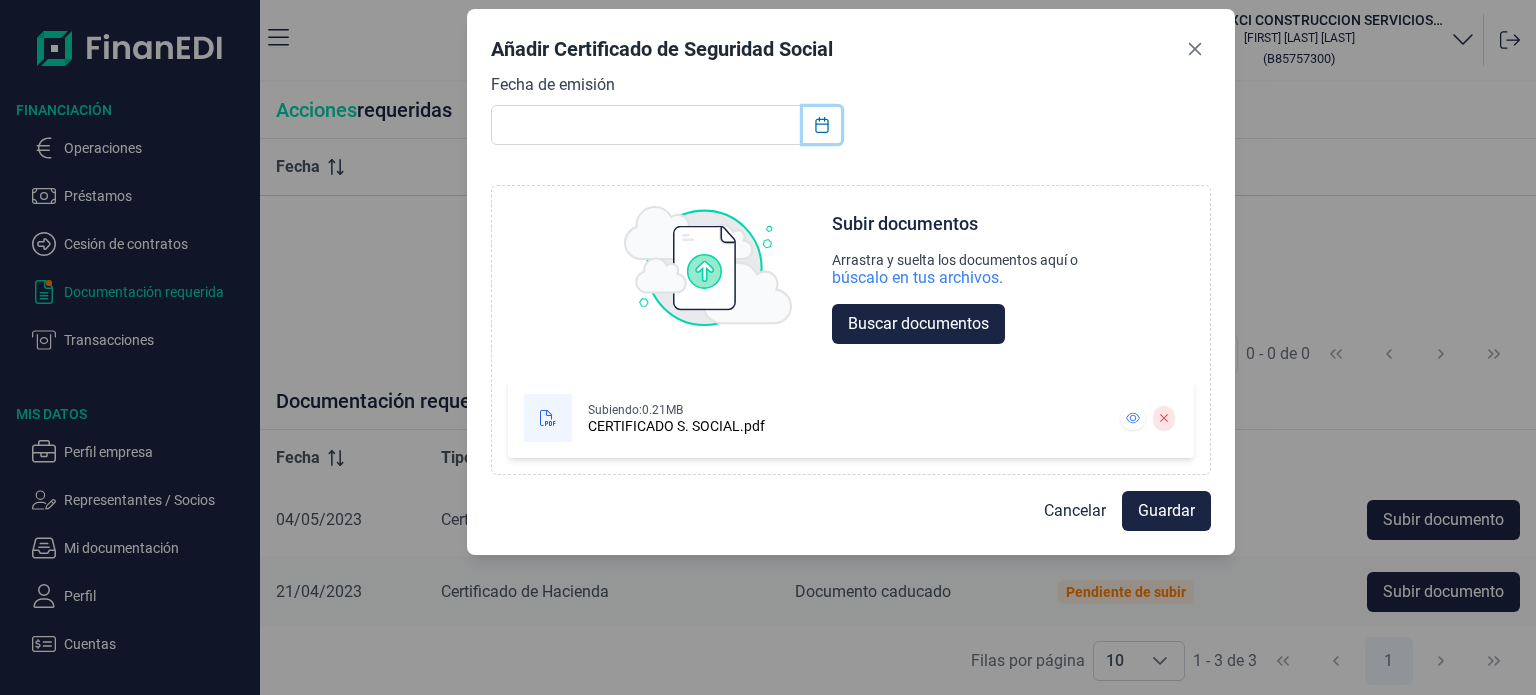 click at bounding box center [822, 125] 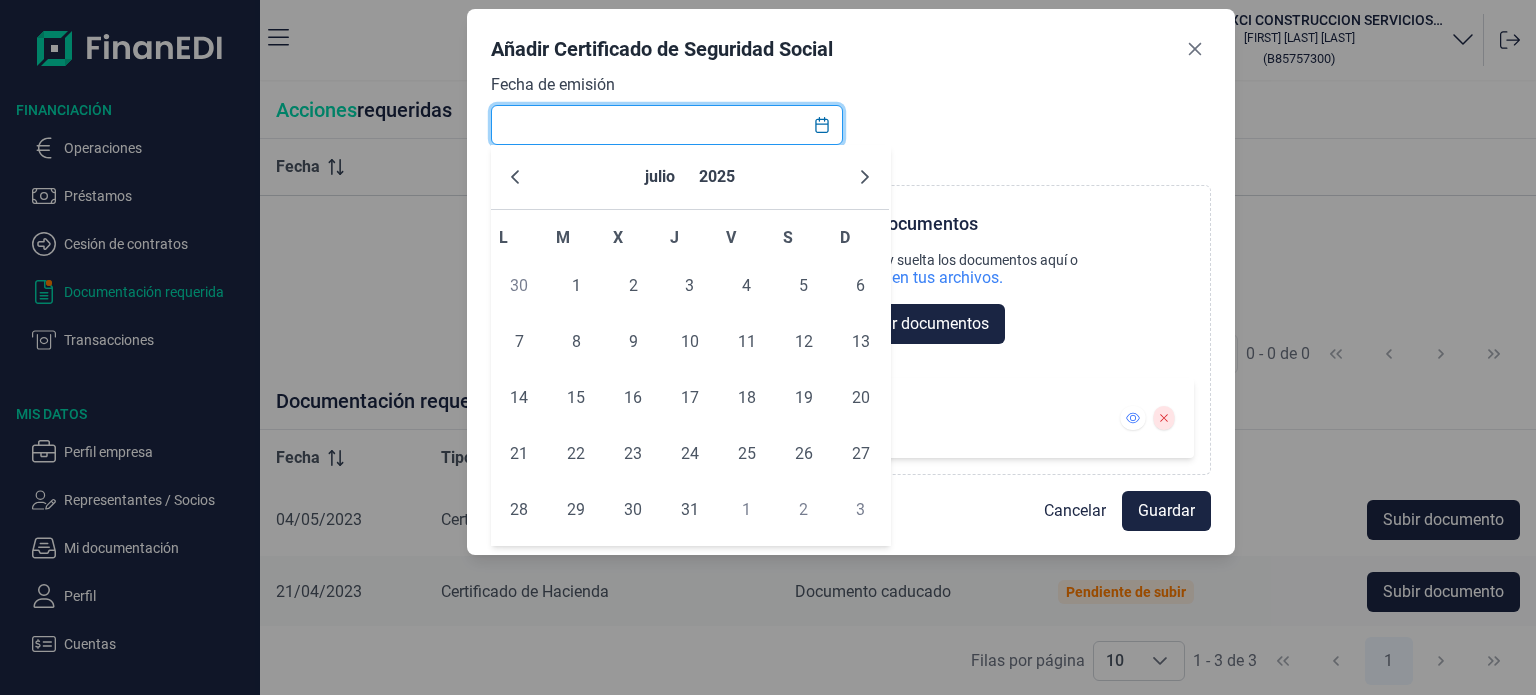 click at bounding box center (667, 125) 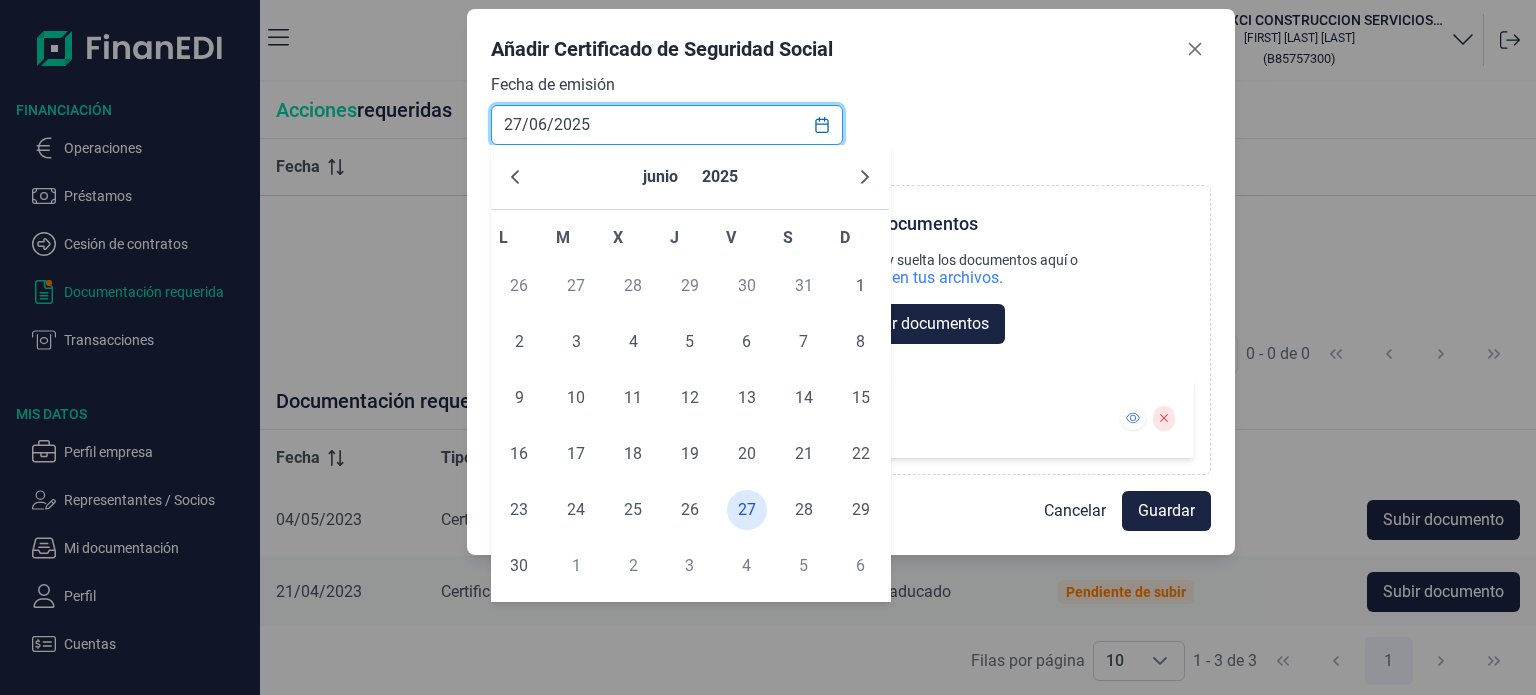 type on "27/06/2025" 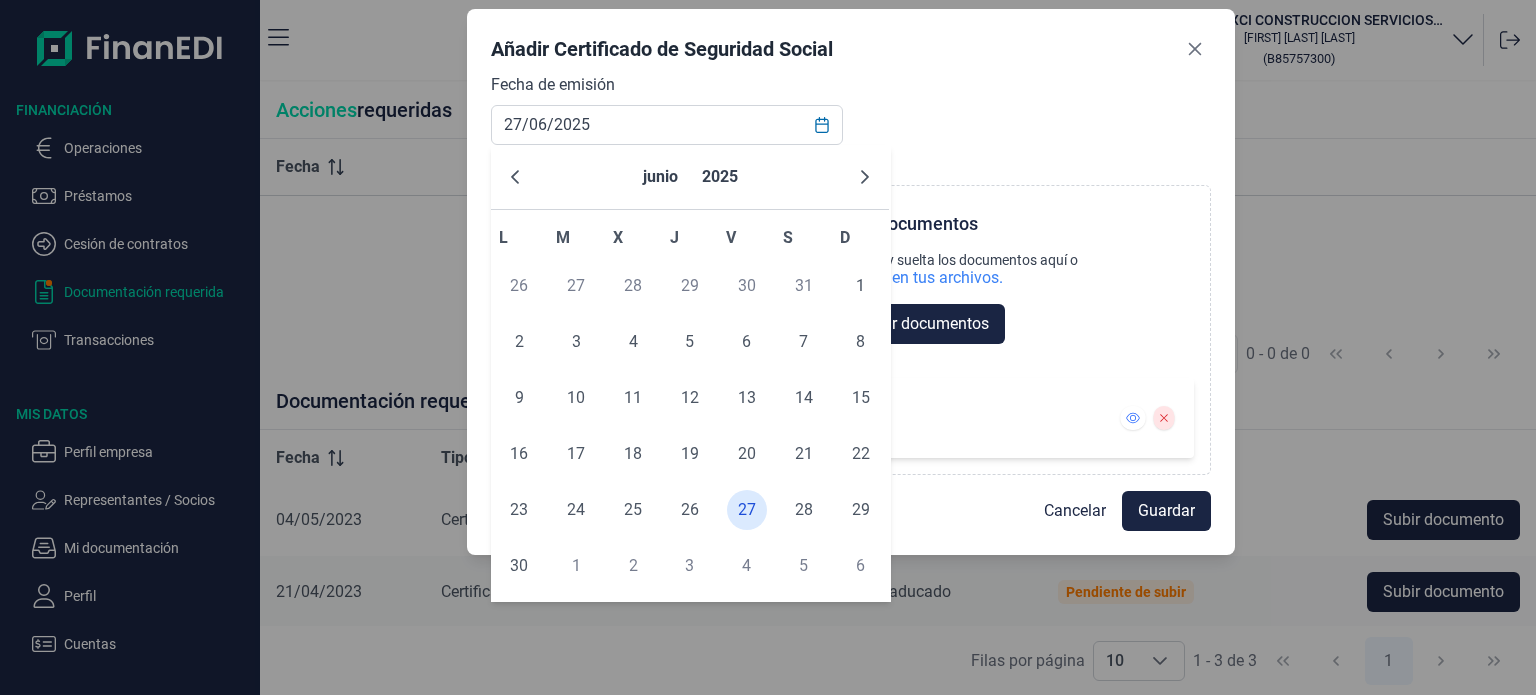 click on "Fecha de emisión 27/06/2025   Choose Subir documentos Arrastra y suelta los documentos aquí o búscalo en tus archivos. Buscar documentos Subiendo:  0.21MB CERTIFICADO S. SOCIAL.pdf" at bounding box center [851, 274] 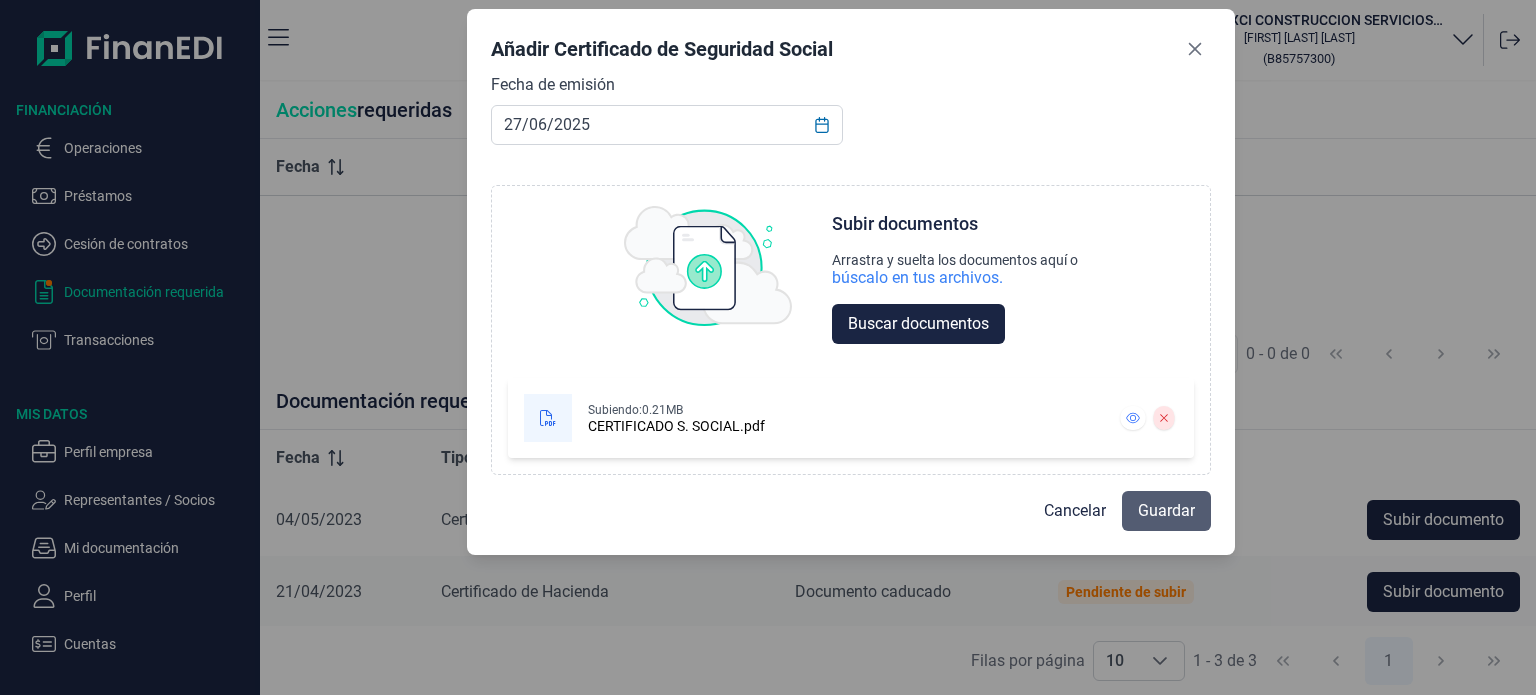 click on "Guardar" at bounding box center (1166, 511) 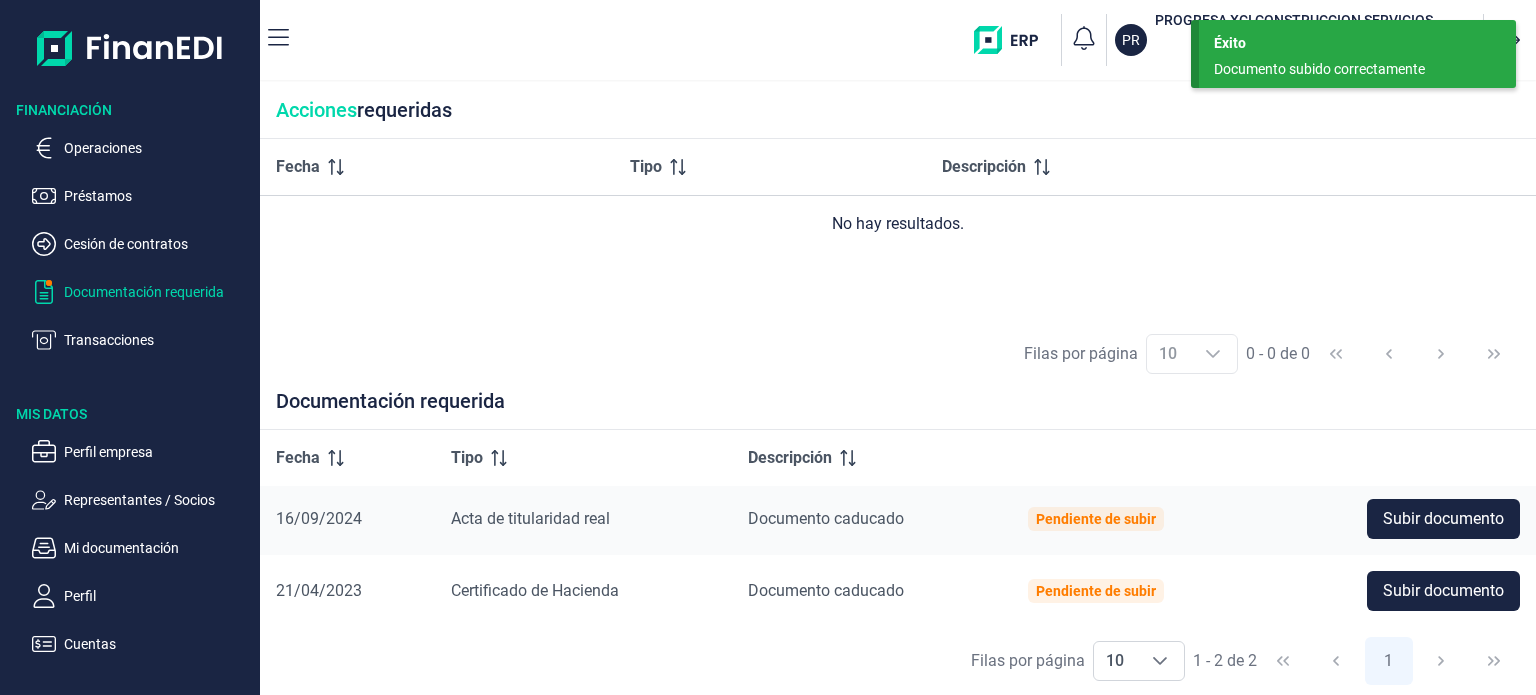 scroll, scrollTop: 3, scrollLeft: 0, axis: vertical 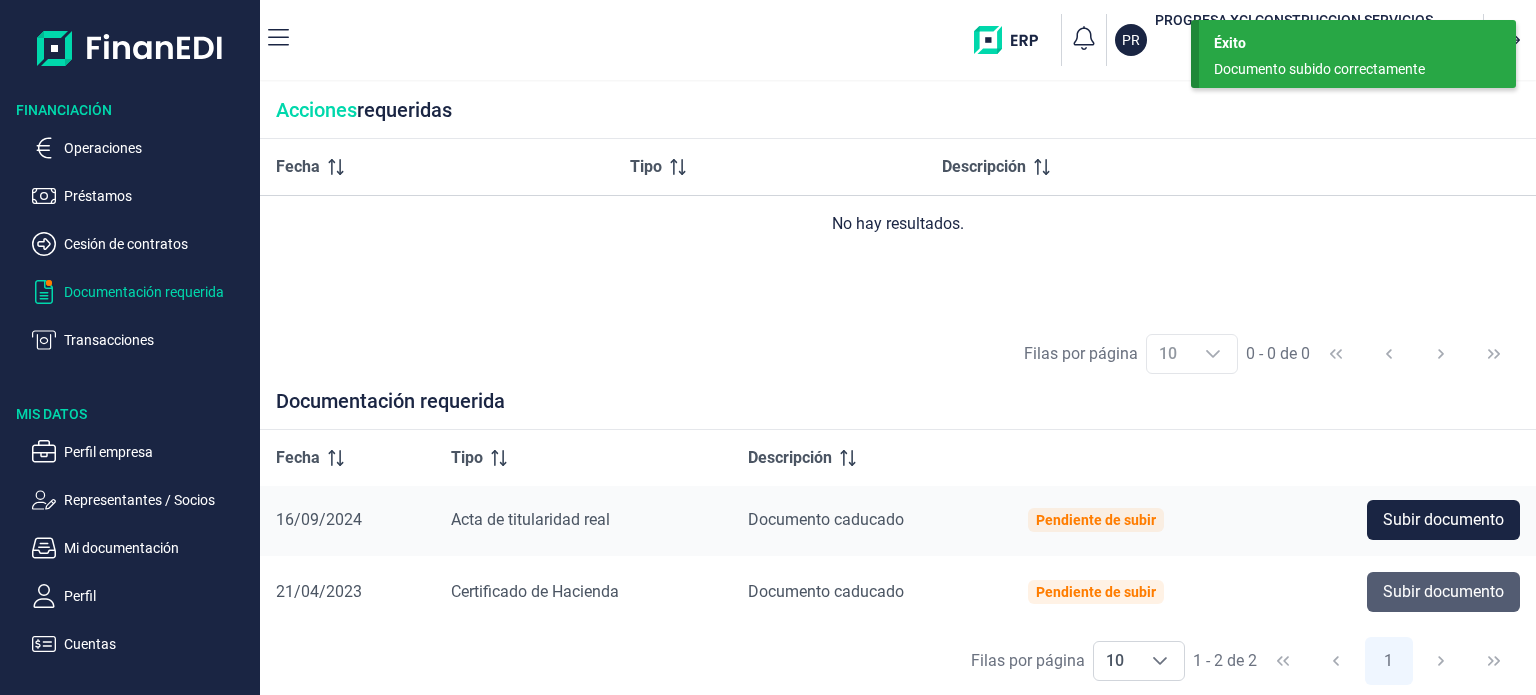 click on "Subir documento" at bounding box center [1443, 592] 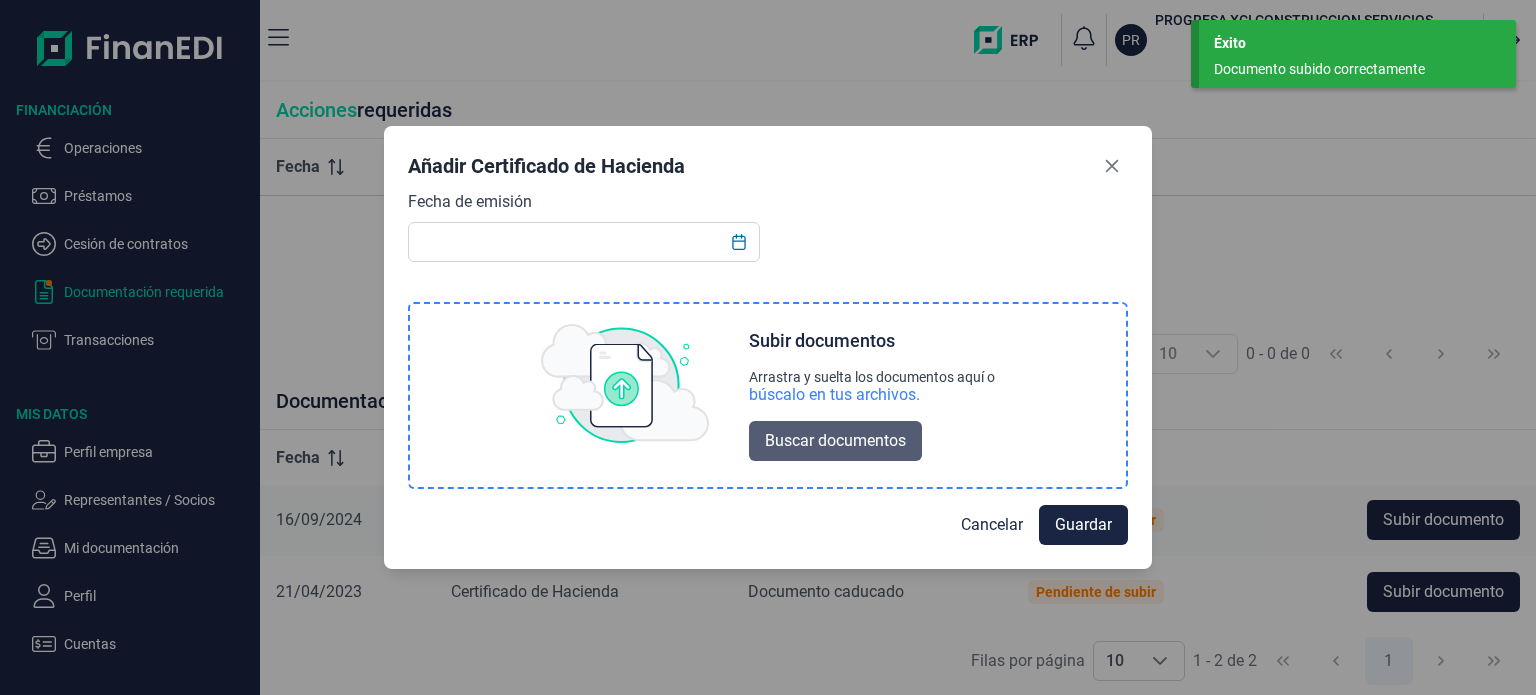 click on "Buscar documentos" at bounding box center (835, 441) 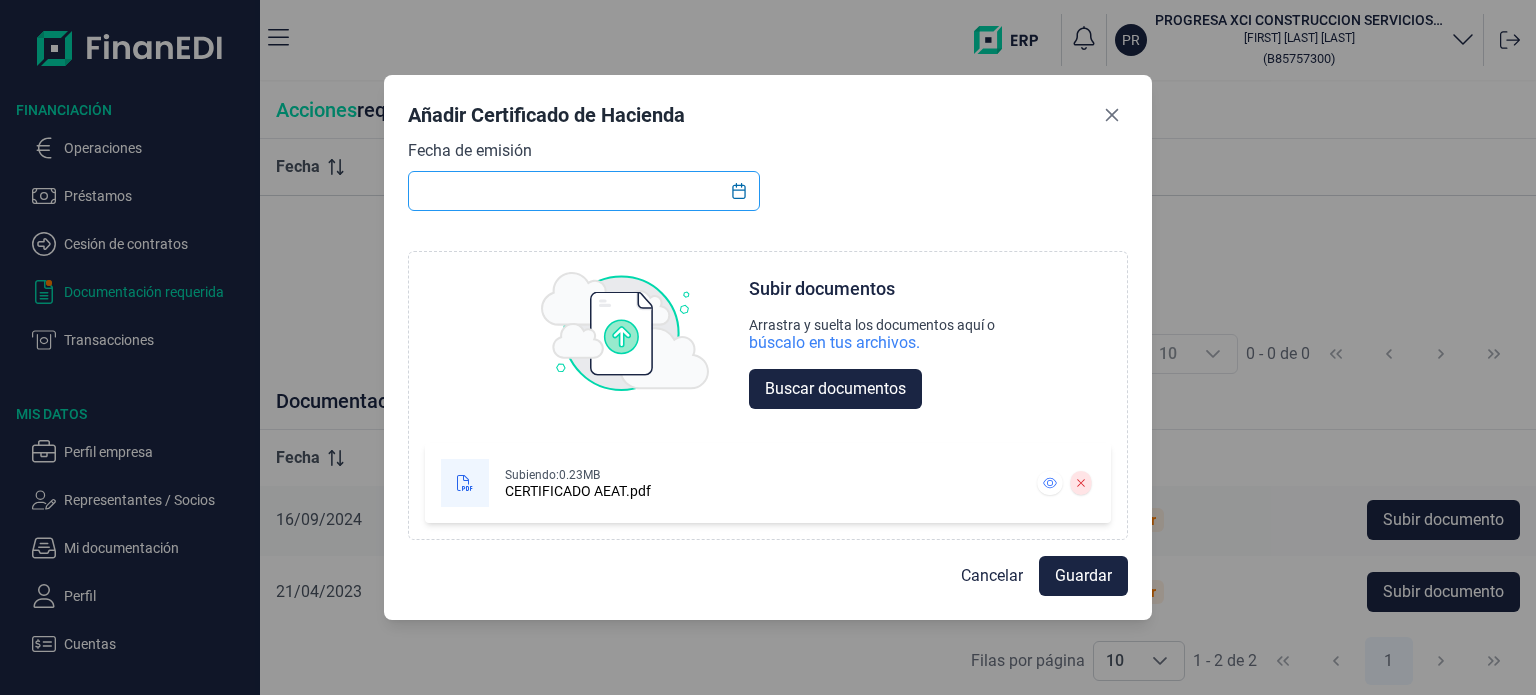 click at bounding box center [584, 191] 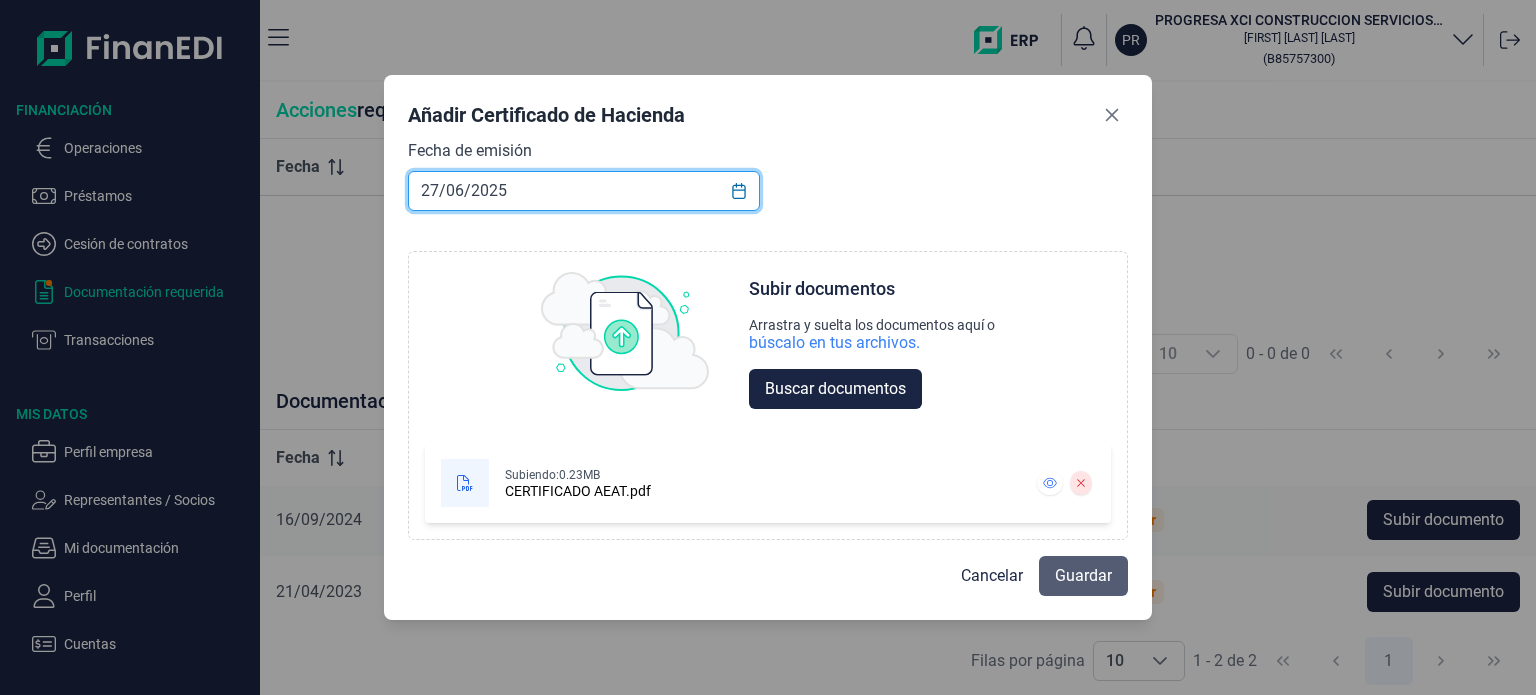 type on "27/06/2025" 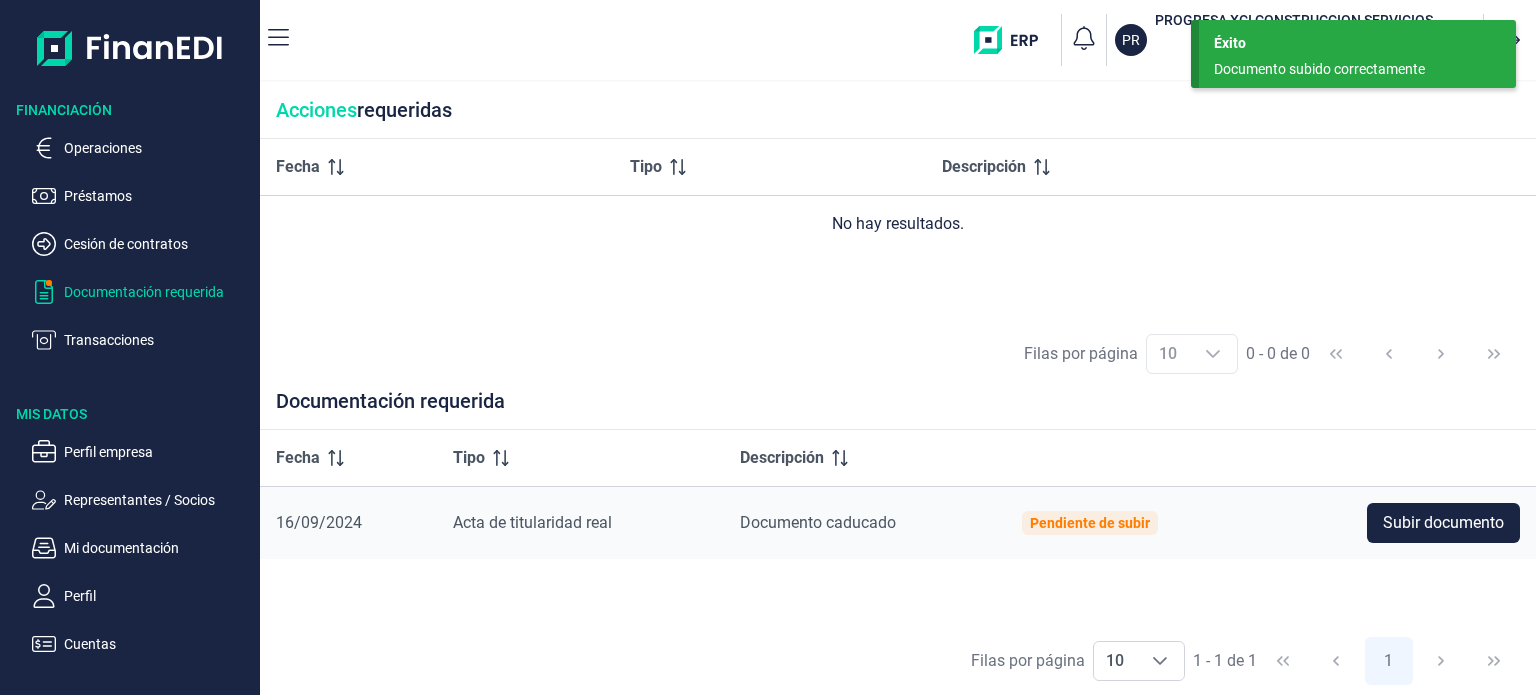 scroll, scrollTop: 0, scrollLeft: 0, axis: both 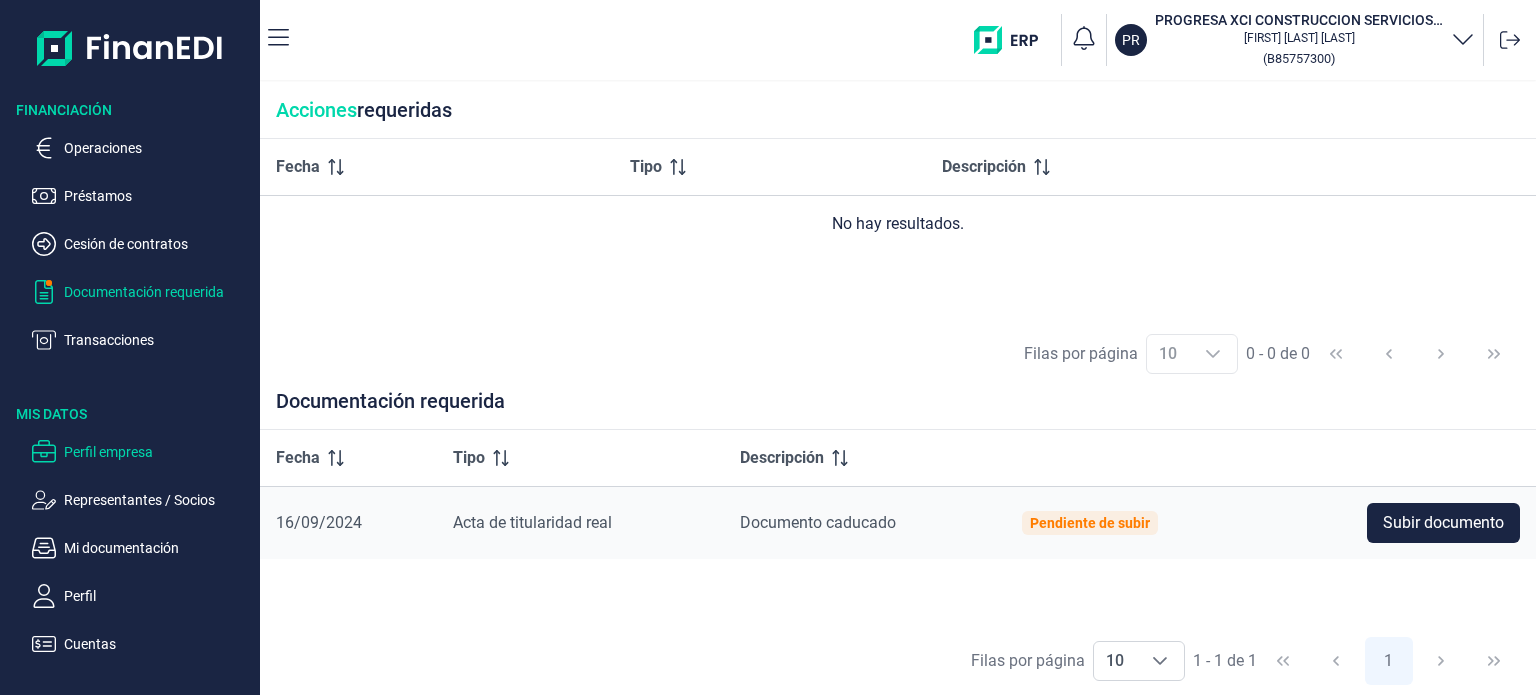 click on "Perfil empresa" at bounding box center [158, 148] 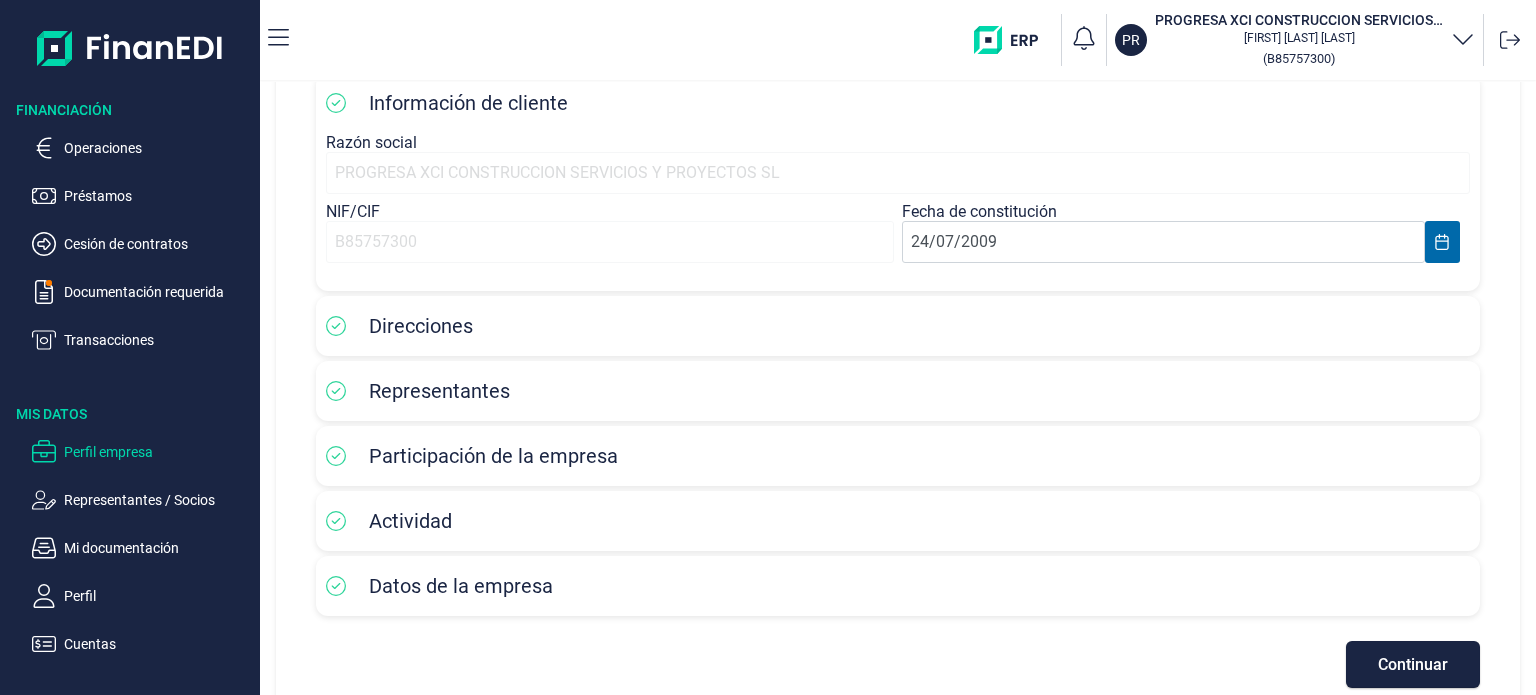 scroll, scrollTop: 185, scrollLeft: 0, axis: vertical 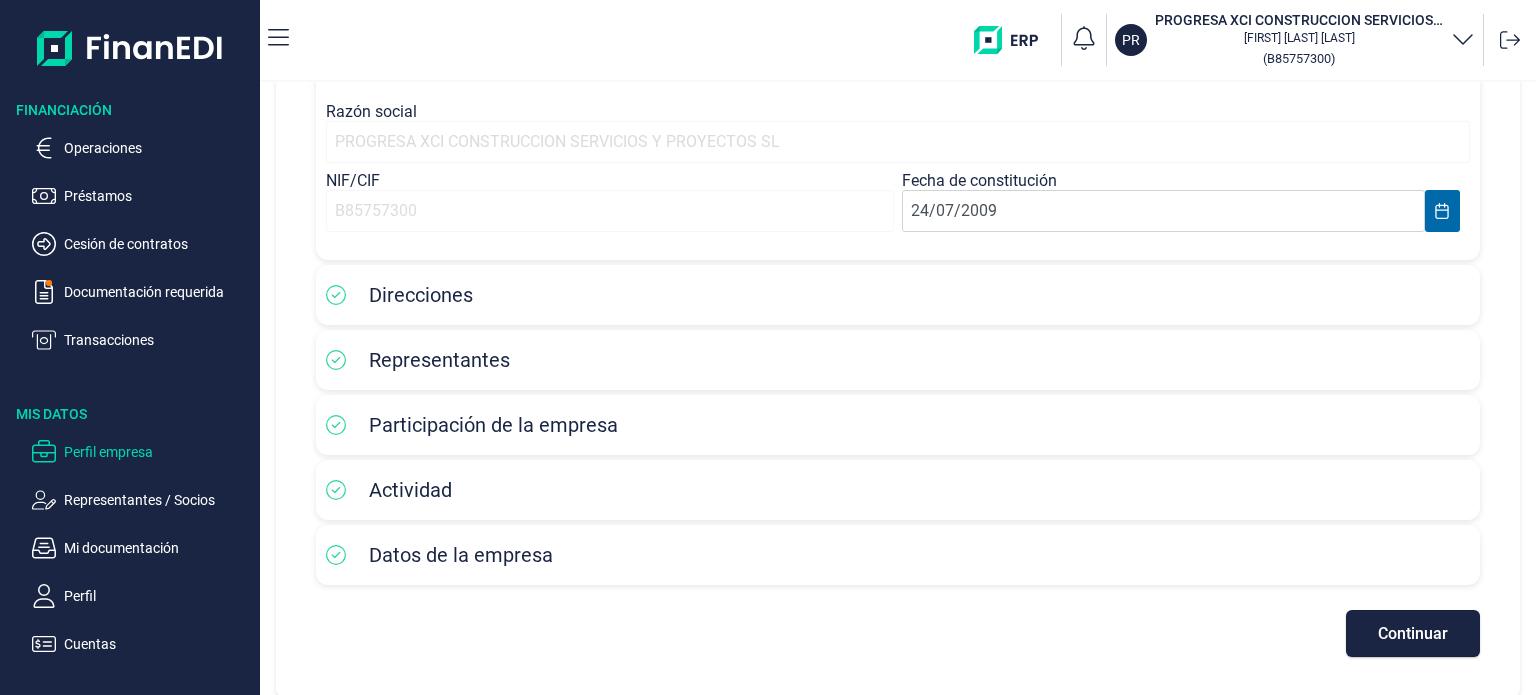 click at bounding box center (336, 295) 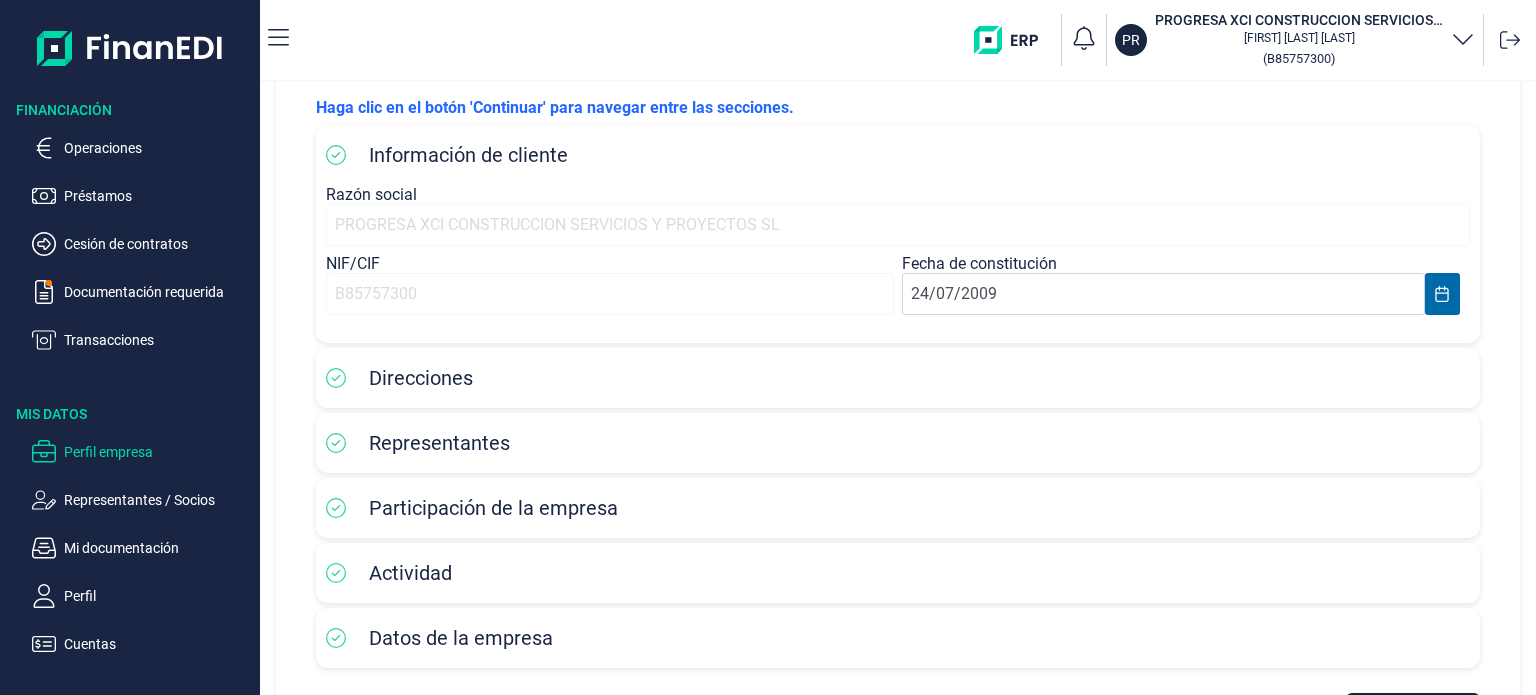 scroll, scrollTop: 0, scrollLeft: 0, axis: both 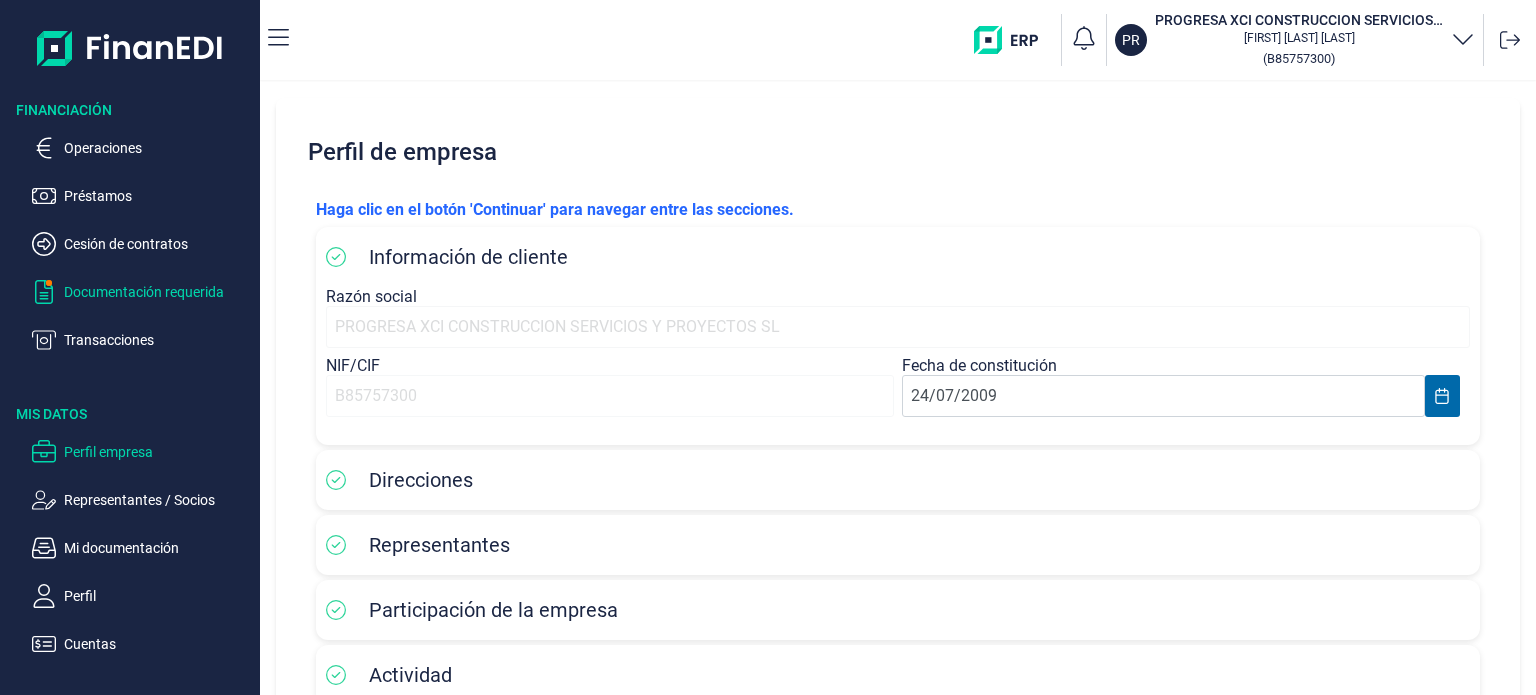 click on "Documentación requerida" at bounding box center (158, 148) 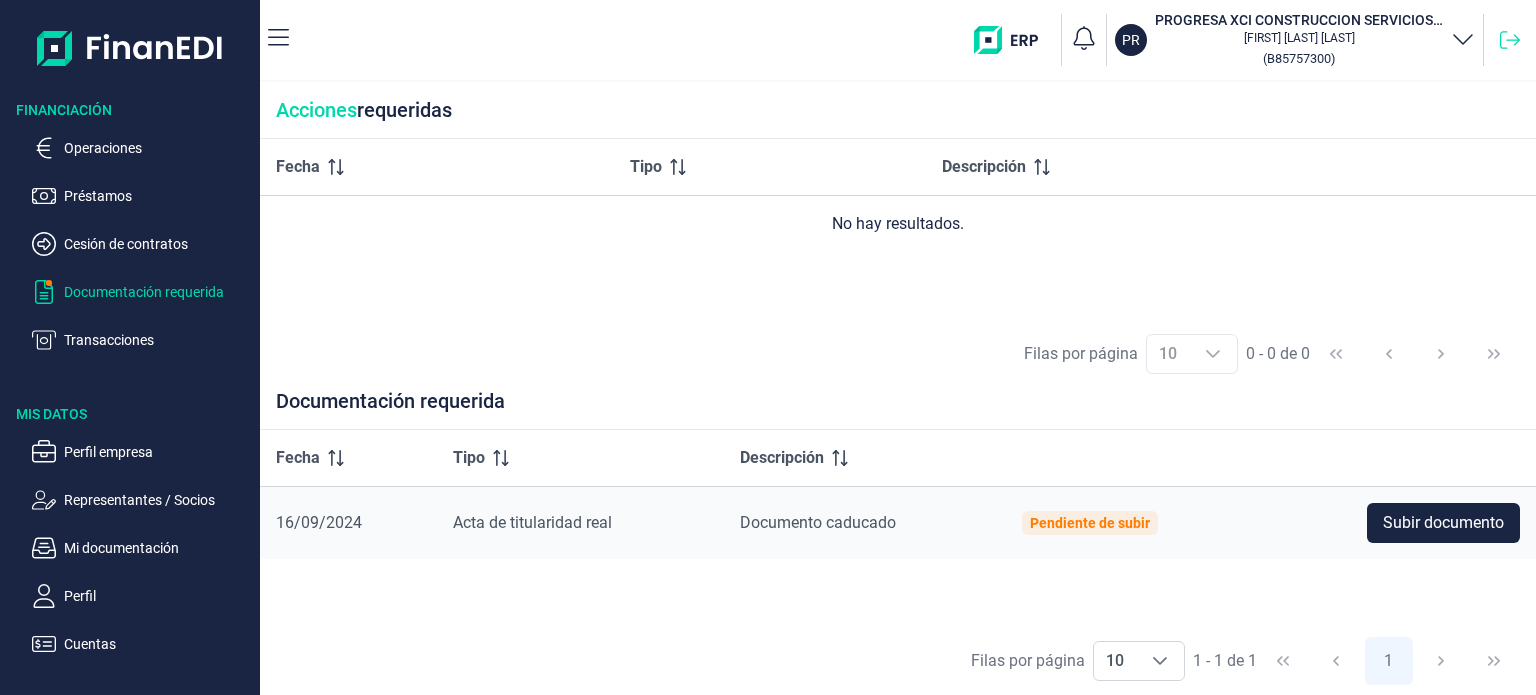 click at bounding box center [1510, 40] 